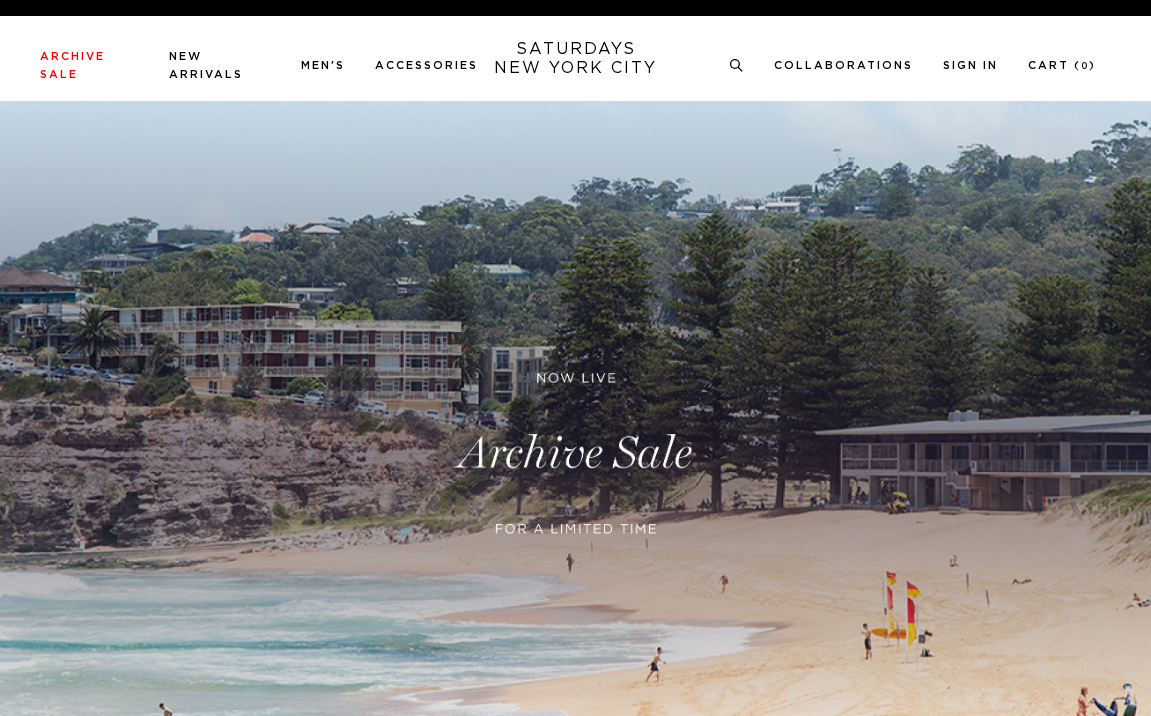 scroll, scrollTop: 6, scrollLeft: 0, axis: vertical 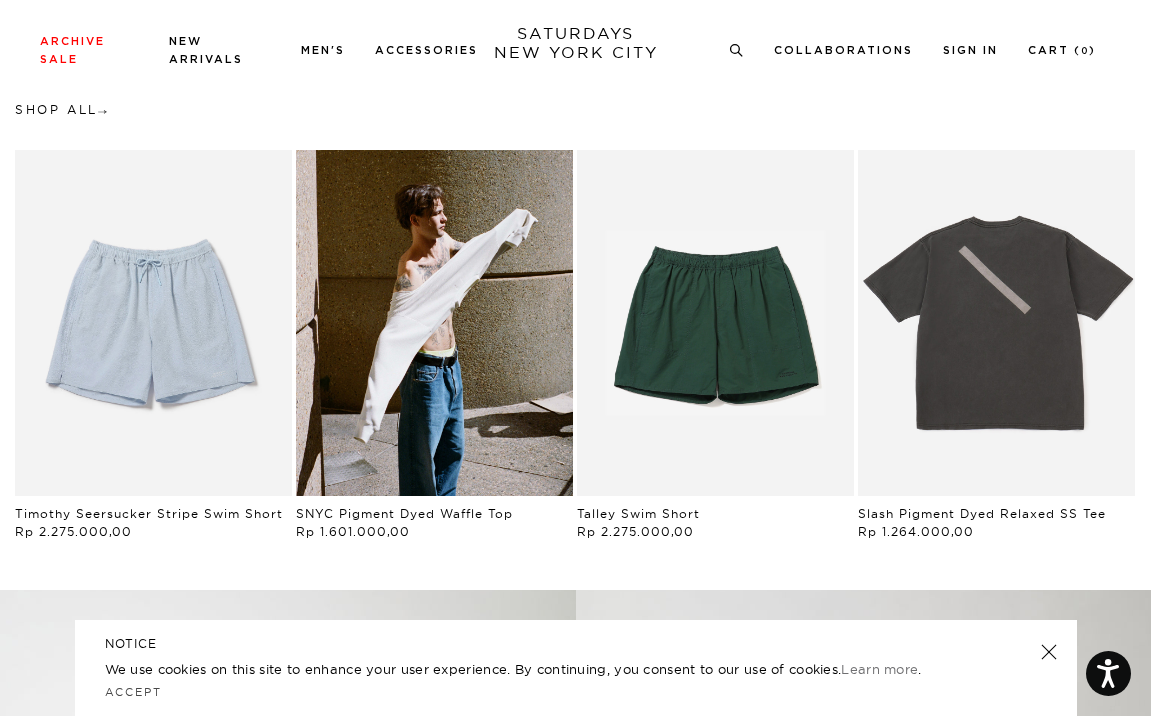 click on "SATURDAYS   NEW YORK CITY" at bounding box center [576, 43] 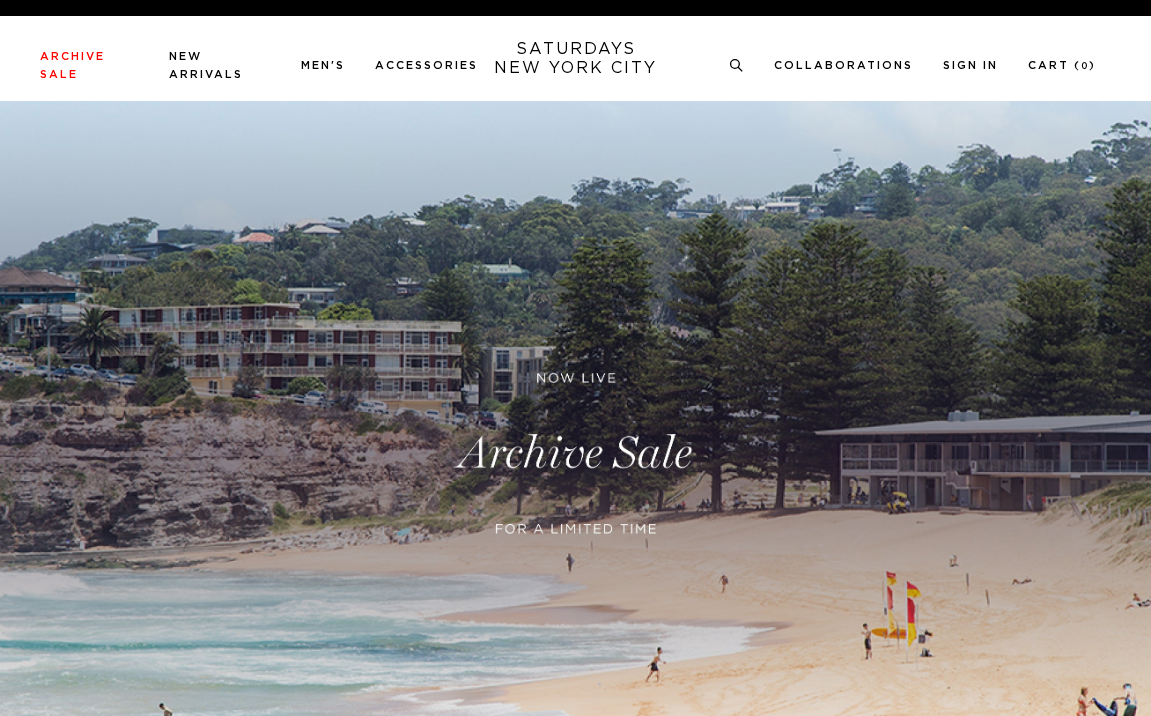 scroll, scrollTop: 0, scrollLeft: 0, axis: both 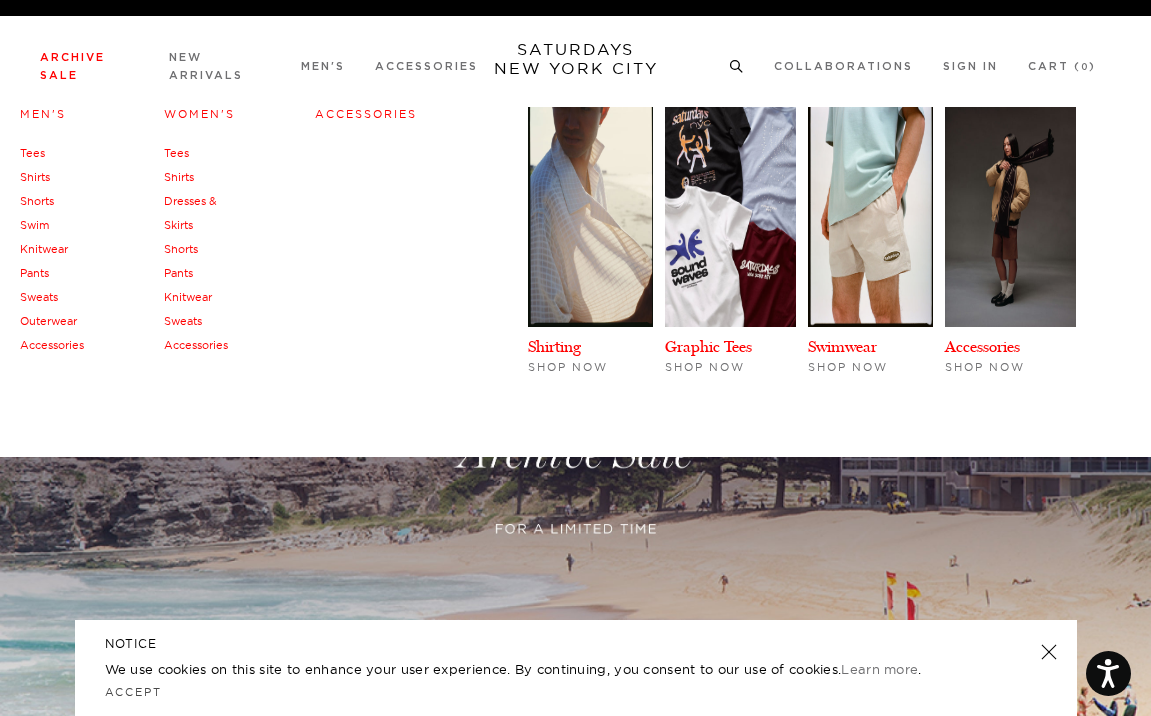 click on "Shirts" at bounding box center [35, 177] 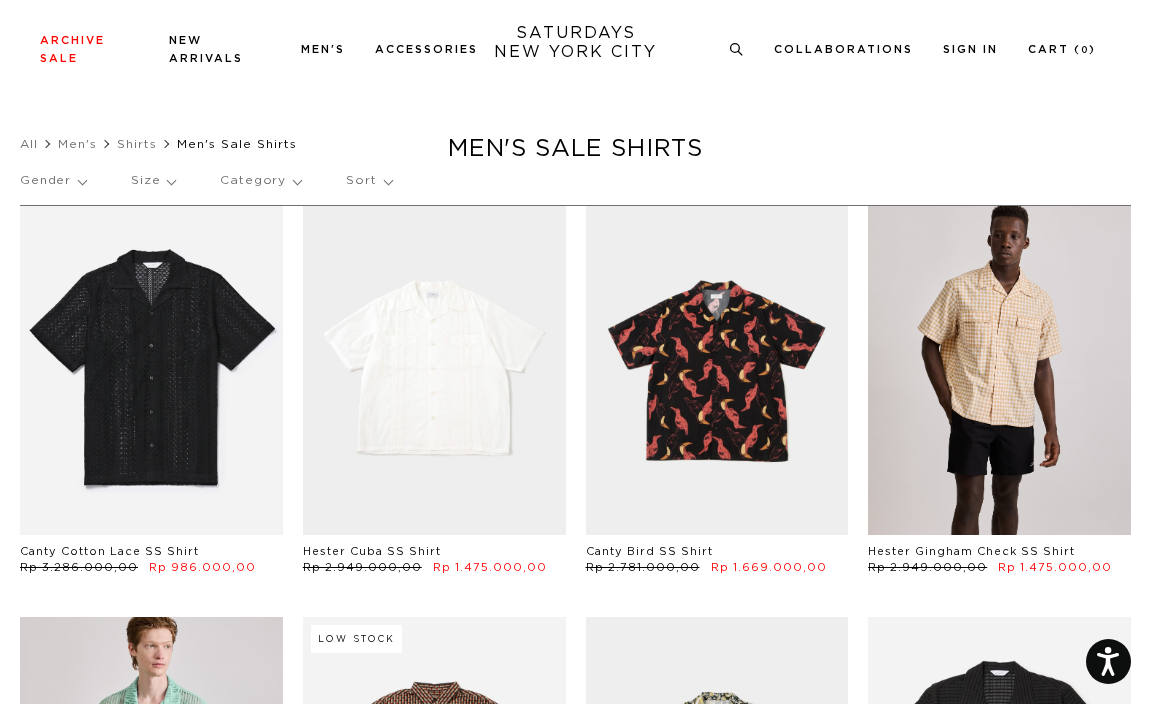 scroll, scrollTop: 200, scrollLeft: 0, axis: vertical 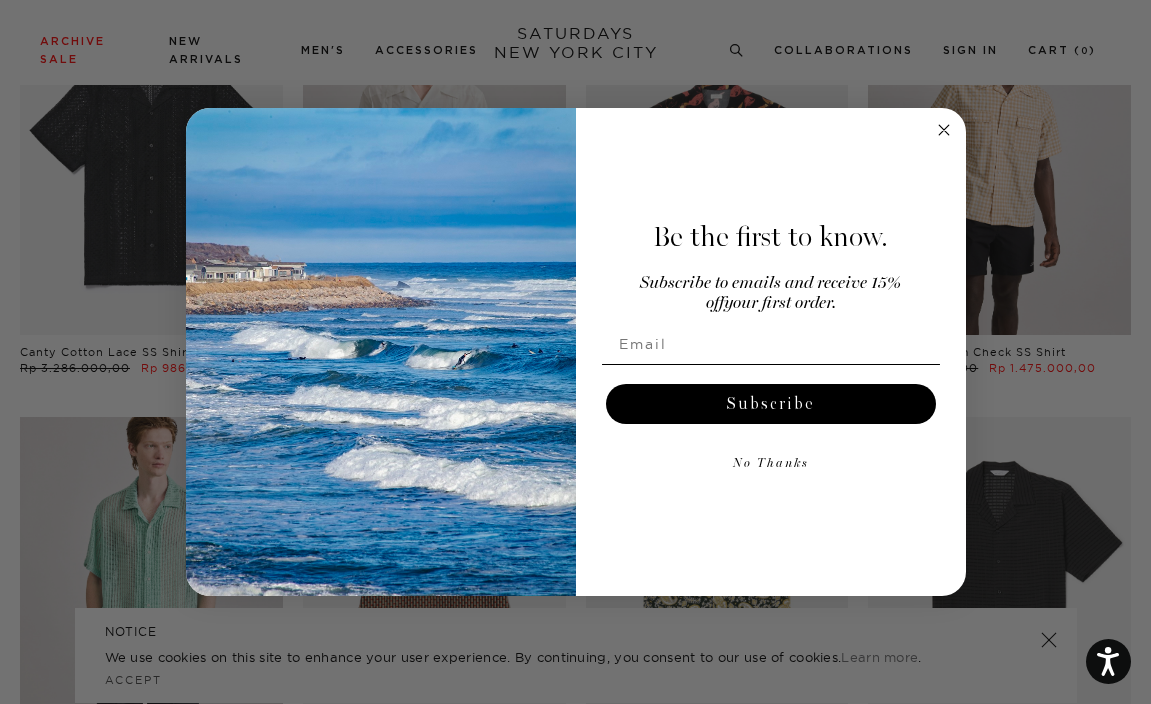 click at bounding box center (771, 344) 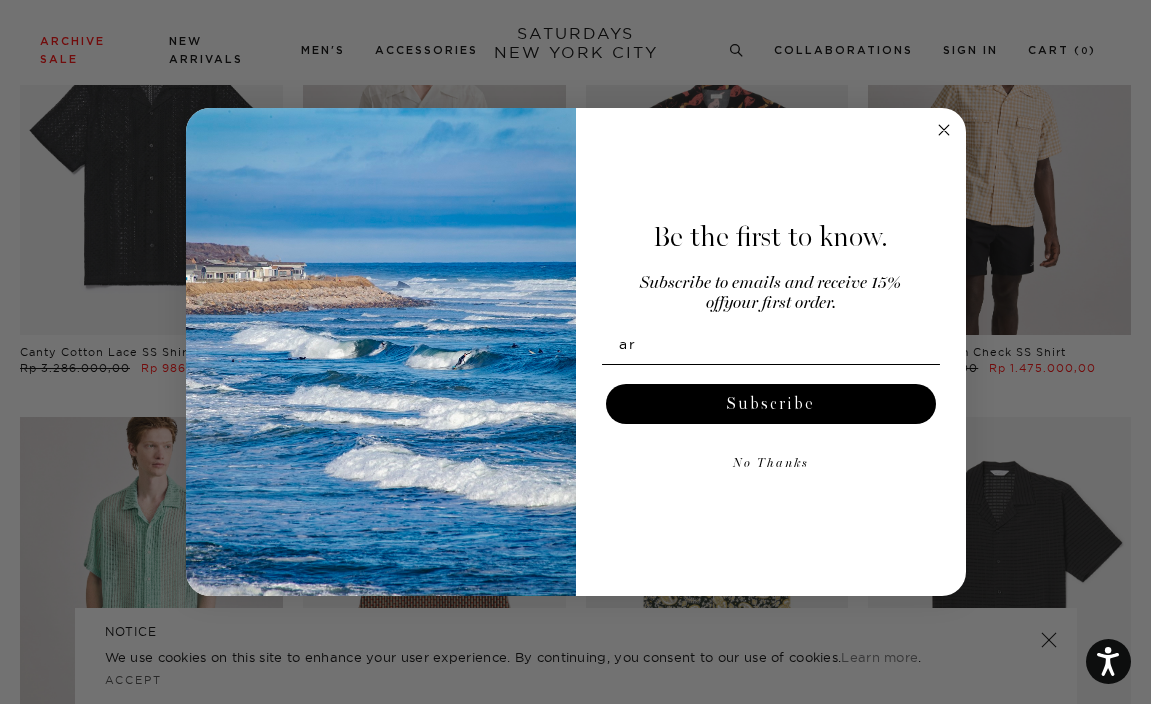 type on "arghakoto8@gmail.com" 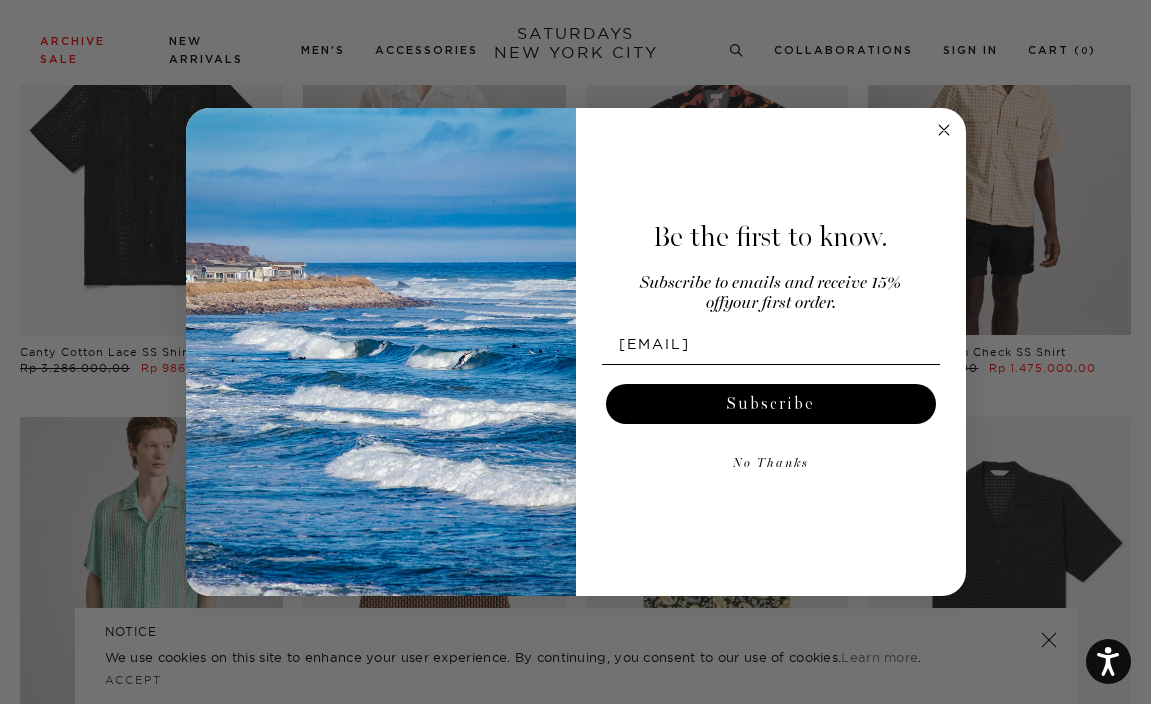 click on "Subscribe" at bounding box center (771, 404) 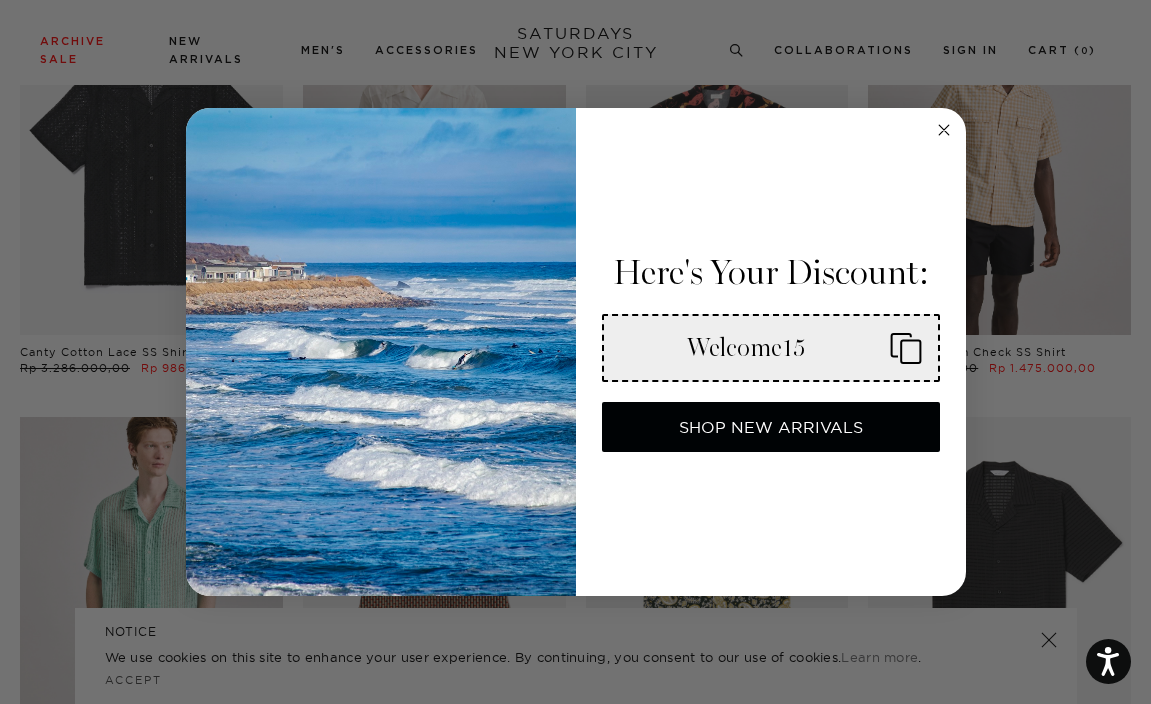 click 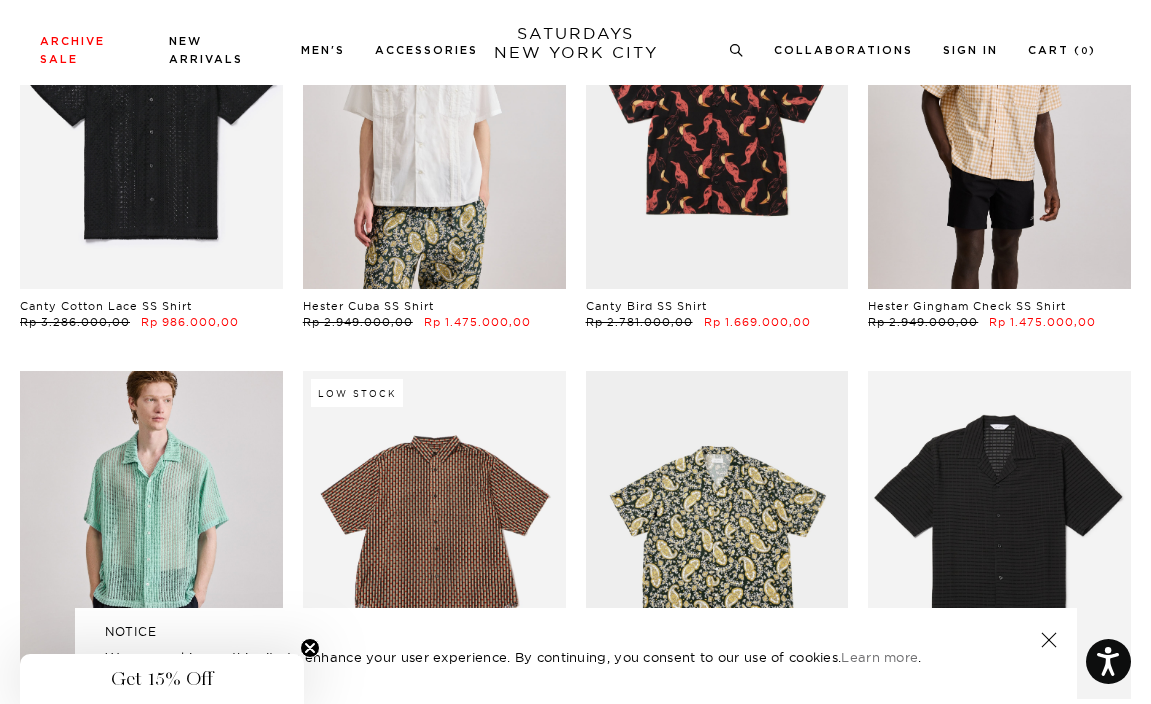 scroll, scrollTop: 200, scrollLeft: 0, axis: vertical 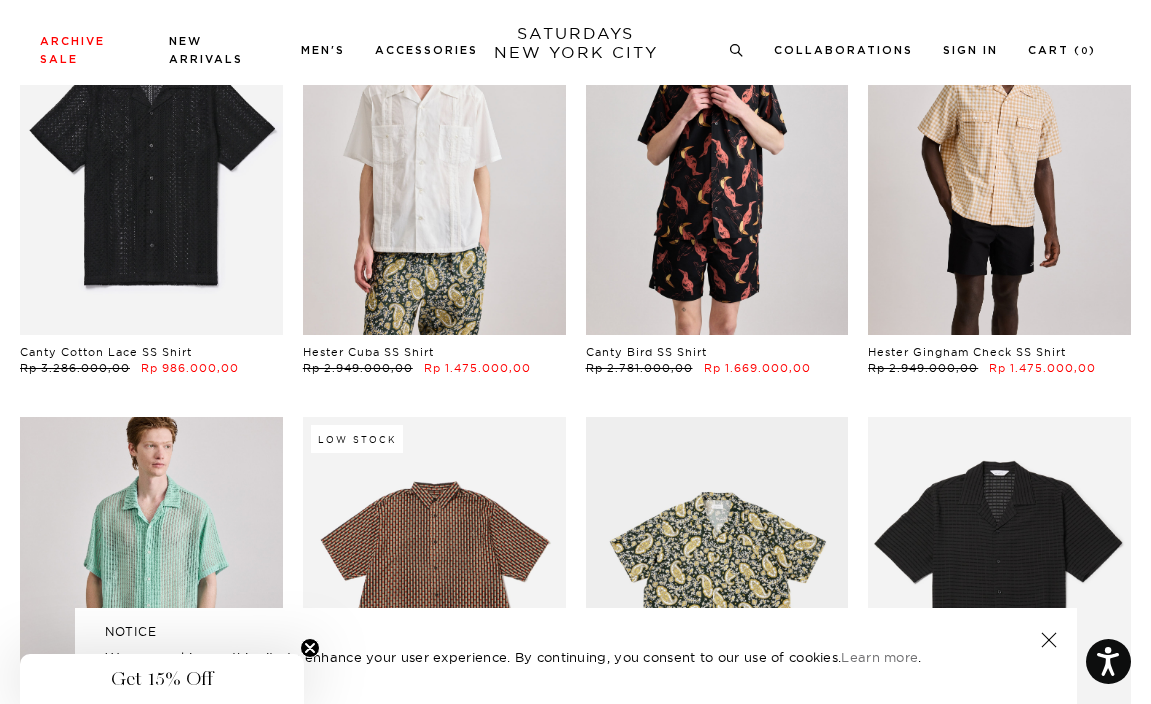 click at bounding box center (717, 170) 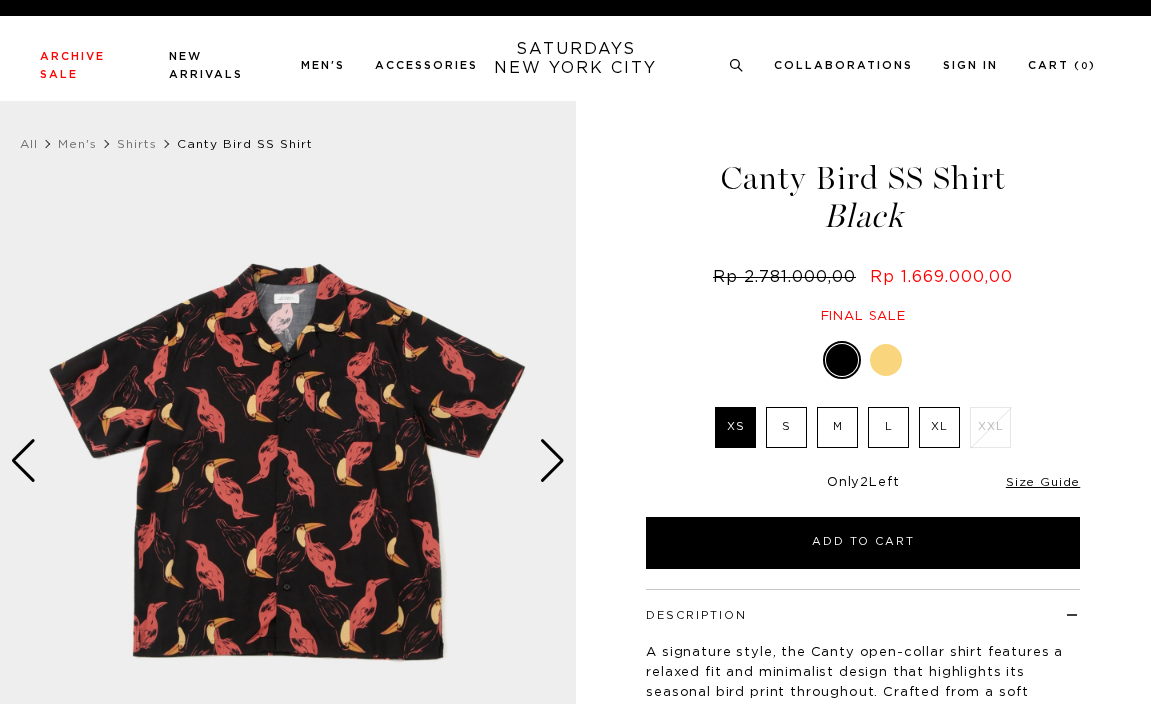 scroll, scrollTop: 0, scrollLeft: 0, axis: both 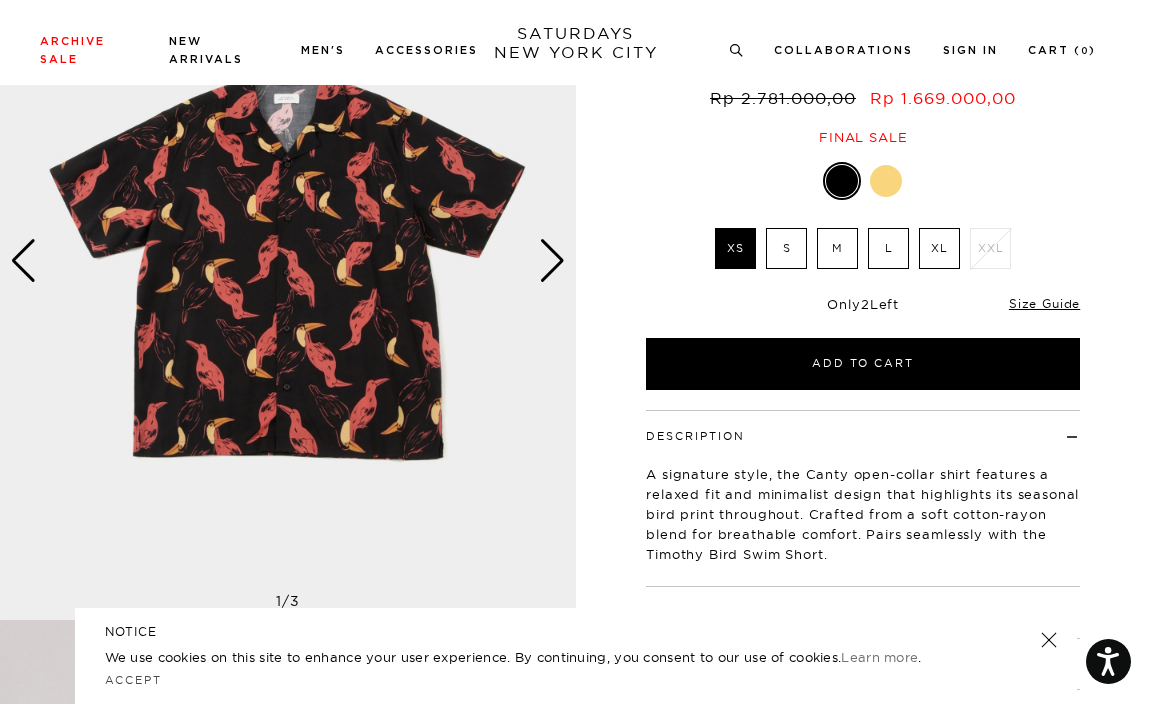 click at bounding box center (552, 261) 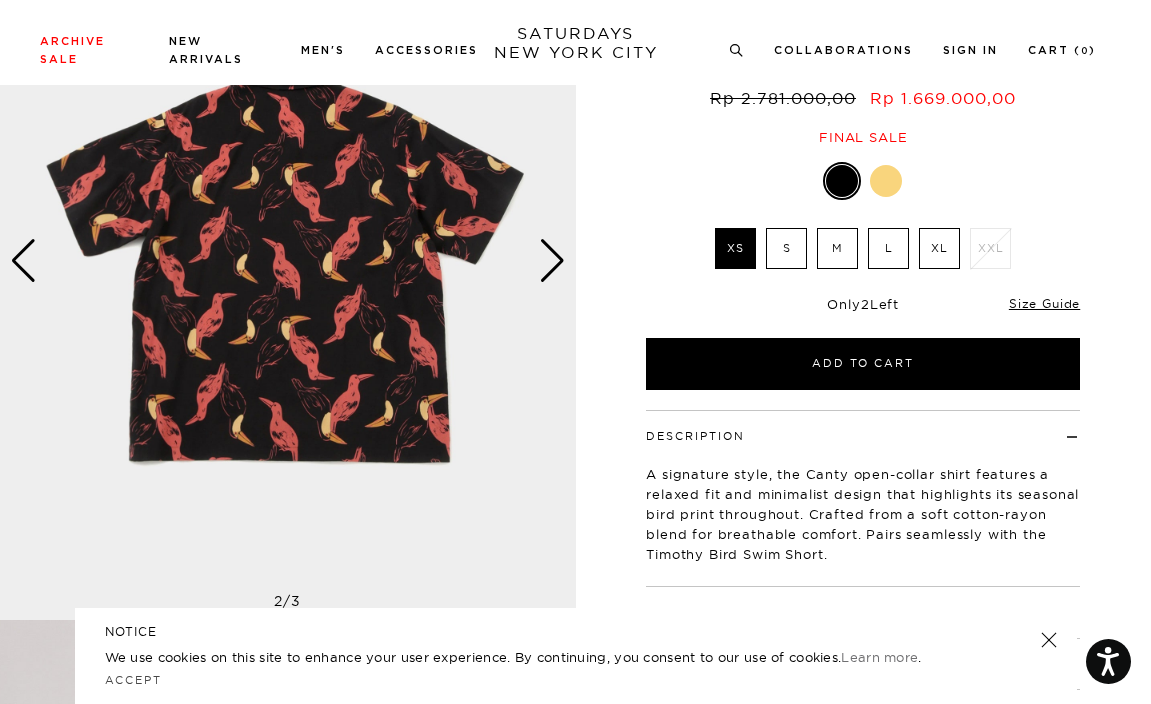 click at bounding box center [552, 261] 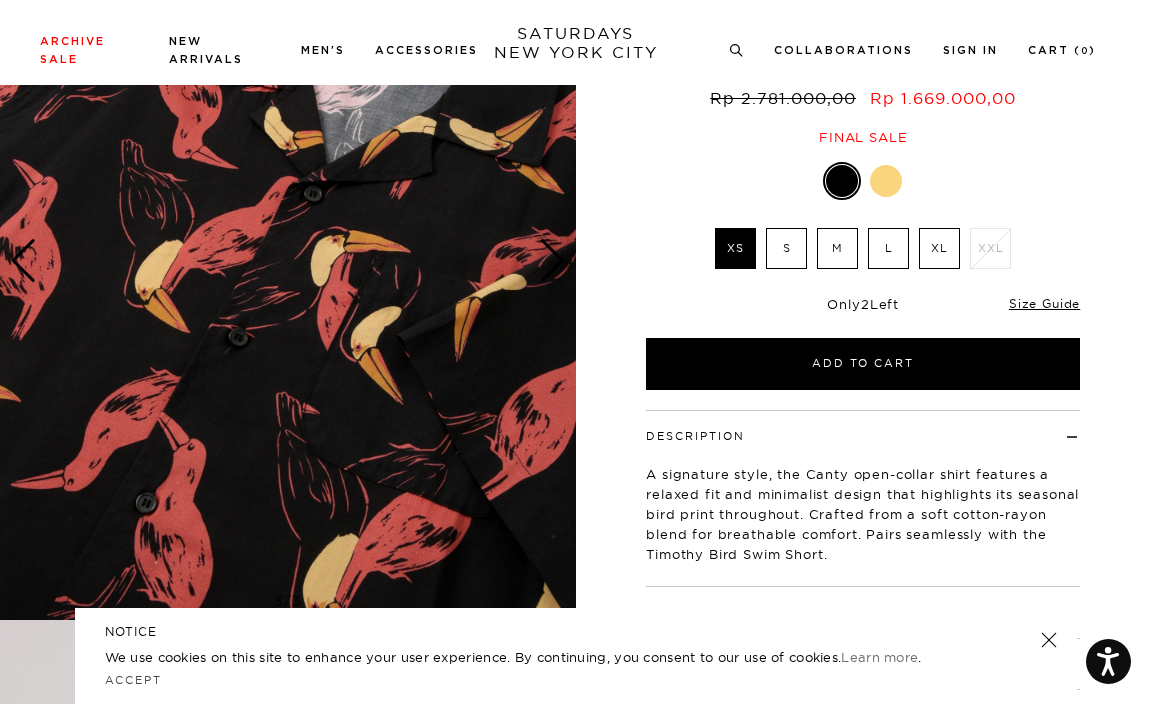 click at bounding box center (552, 261) 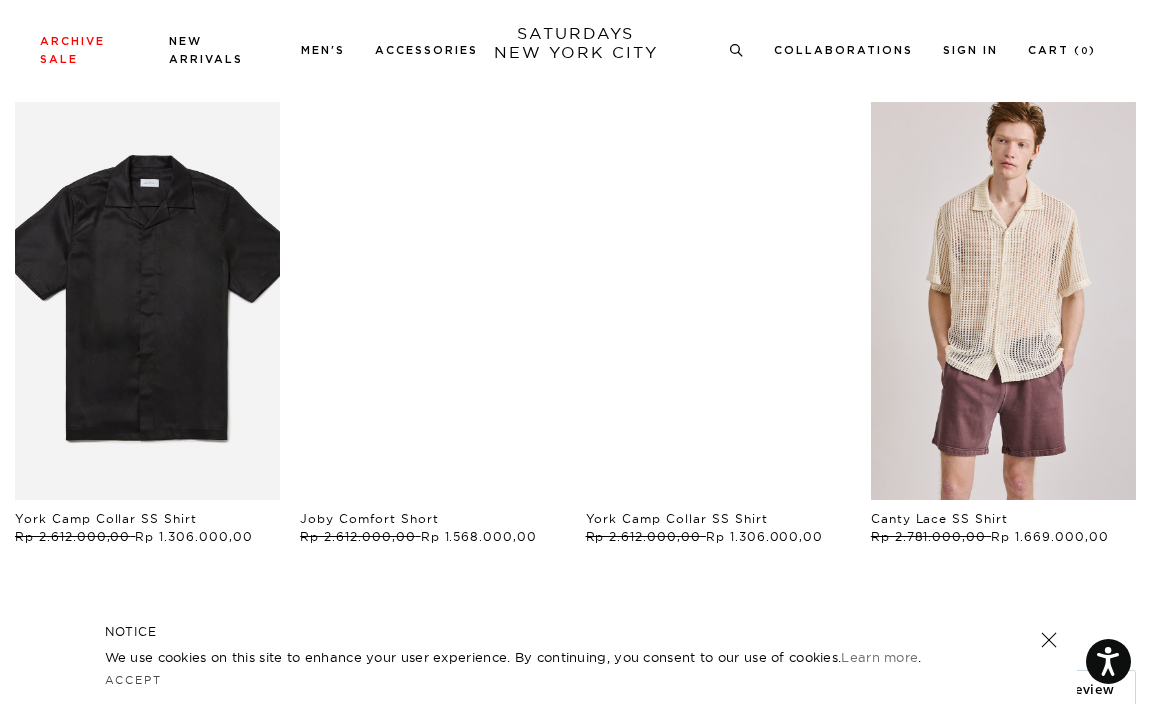 scroll, scrollTop: 1500, scrollLeft: 0, axis: vertical 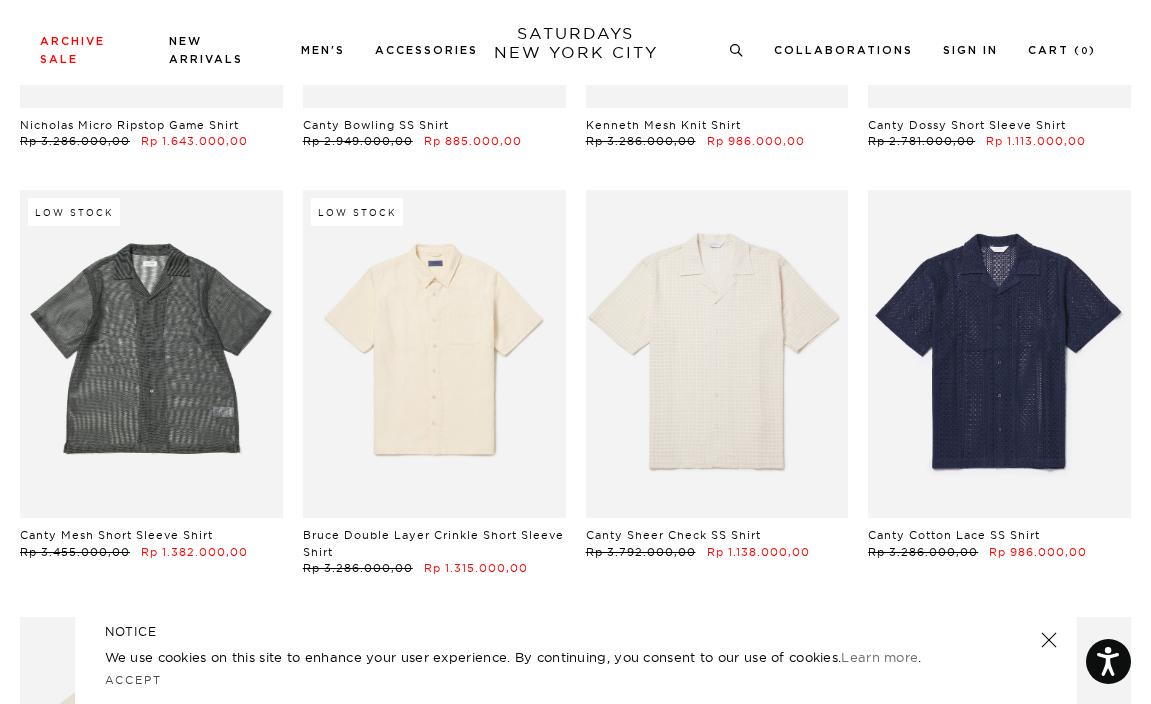 click on "SATURDAYS [CITY]" at bounding box center [576, 43] 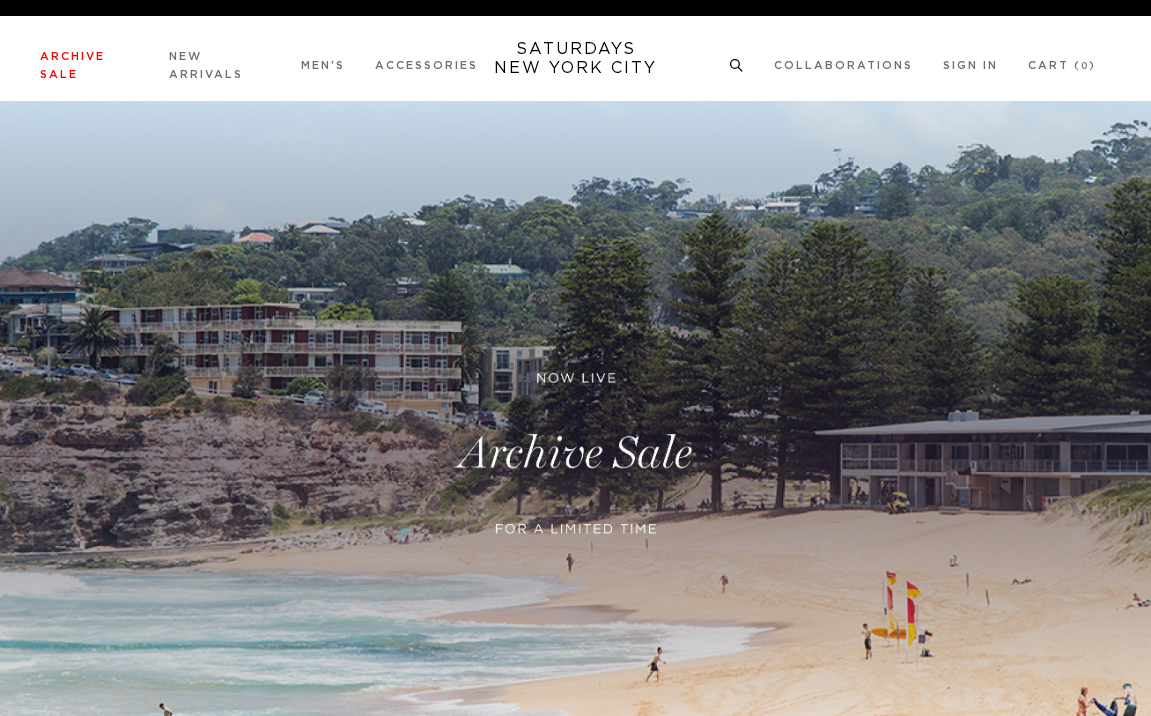 scroll, scrollTop: 0, scrollLeft: 0, axis: both 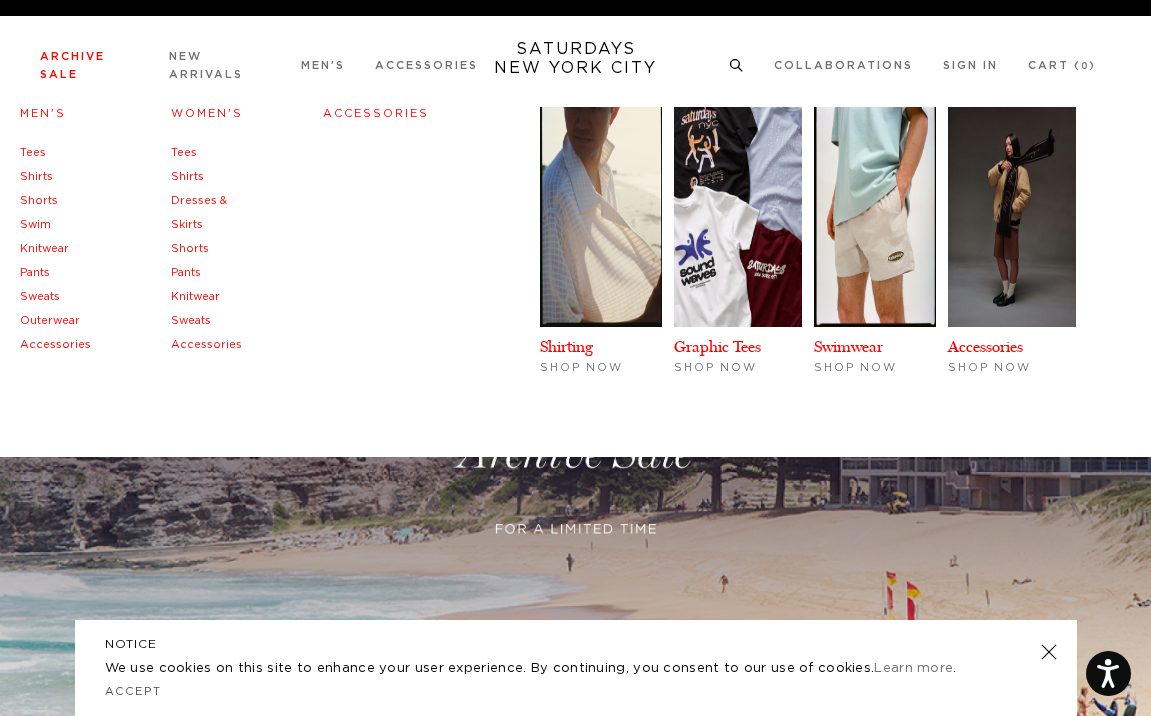 click on "Shirts" at bounding box center (36, 176) 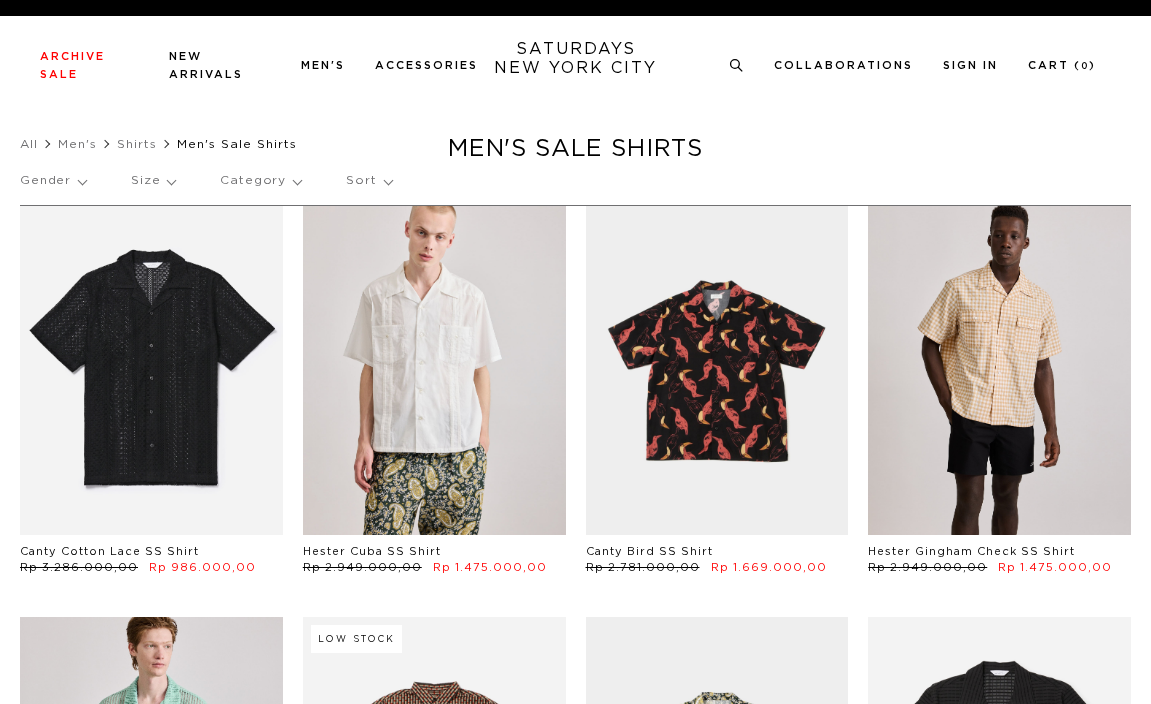 scroll, scrollTop: 0, scrollLeft: 0, axis: both 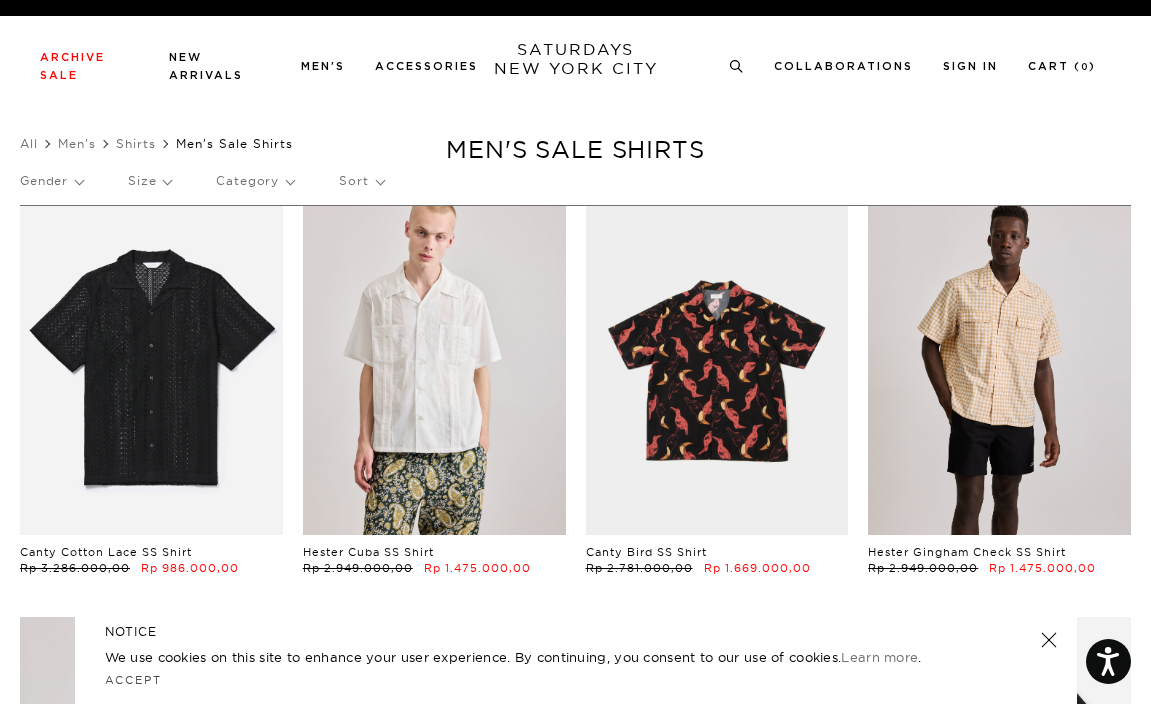 click on "Category" at bounding box center [255, 181] 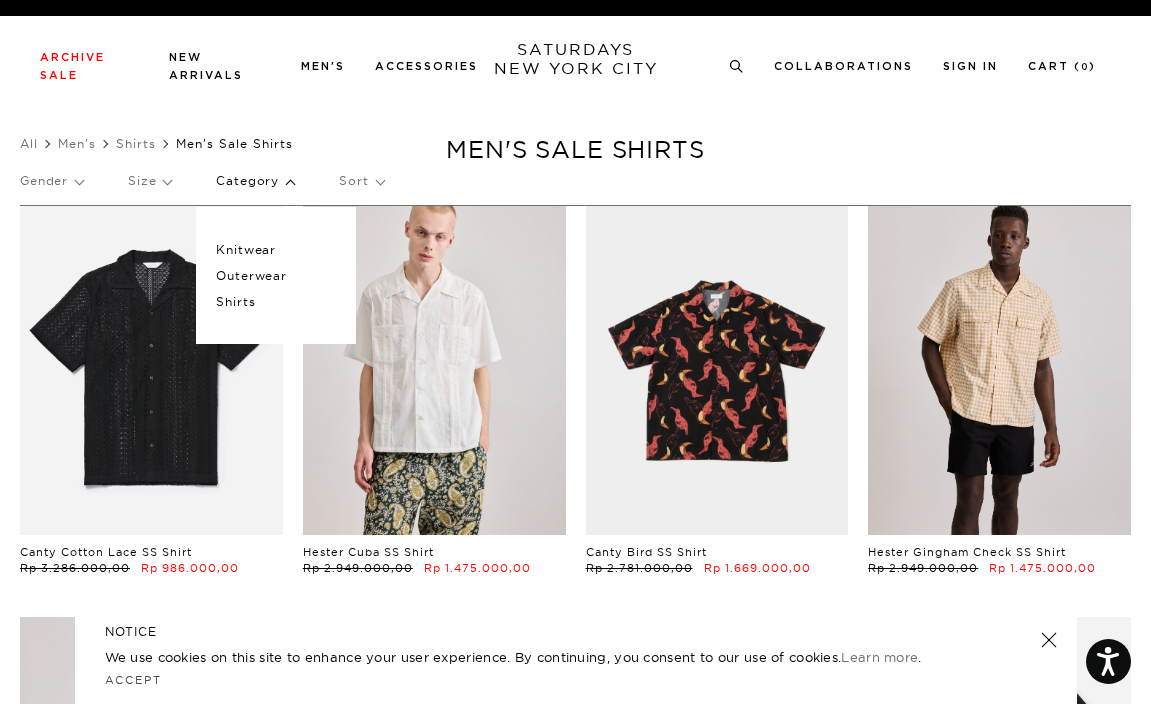 click on "Shirts" at bounding box center [276, 302] 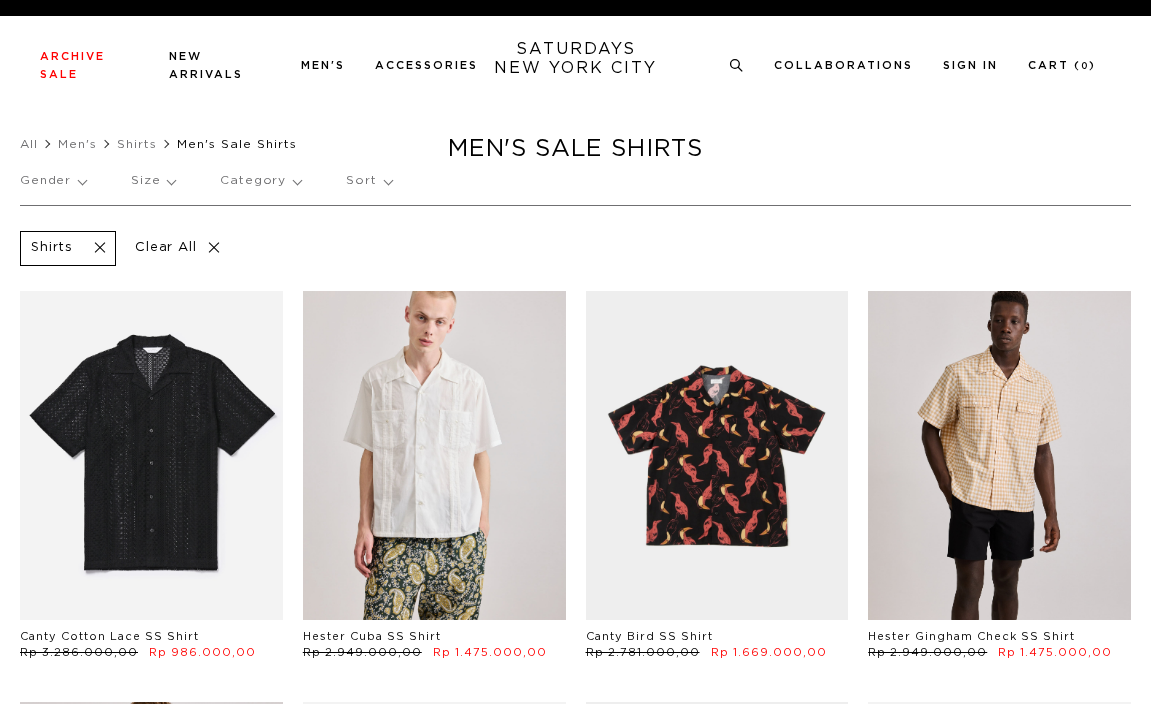scroll, scrollTop: 0, scrollLeft: 0, axis: both 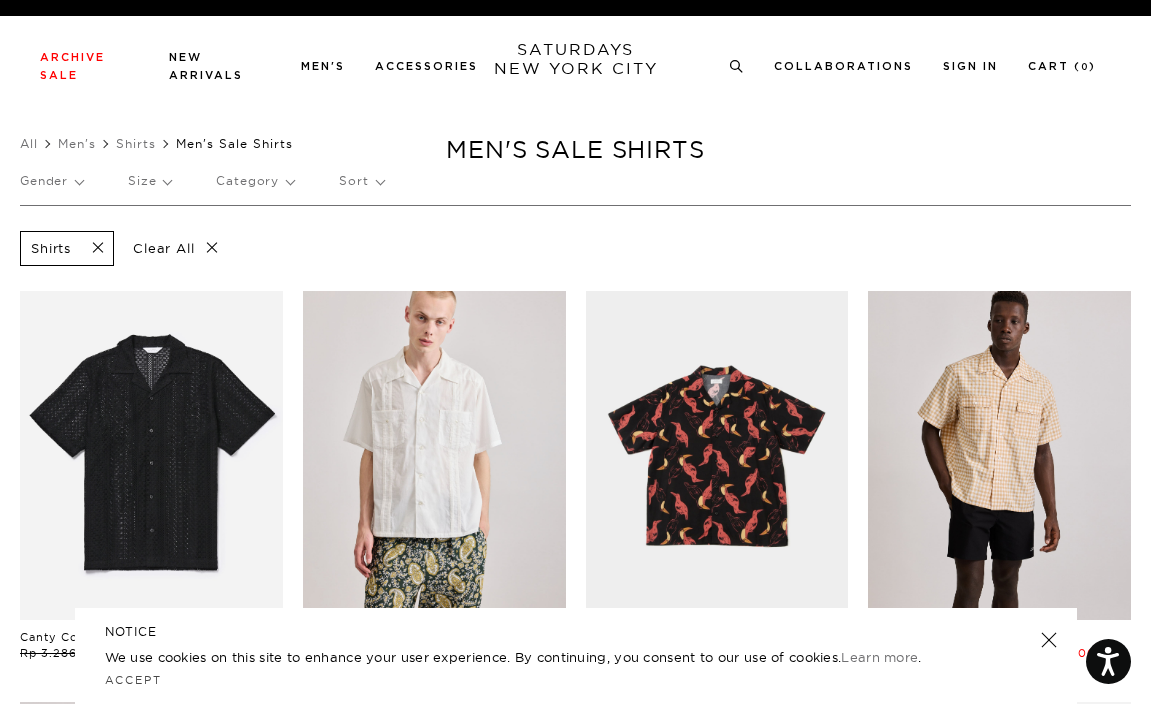 click on "Gender" at bounding box center [51, 181] 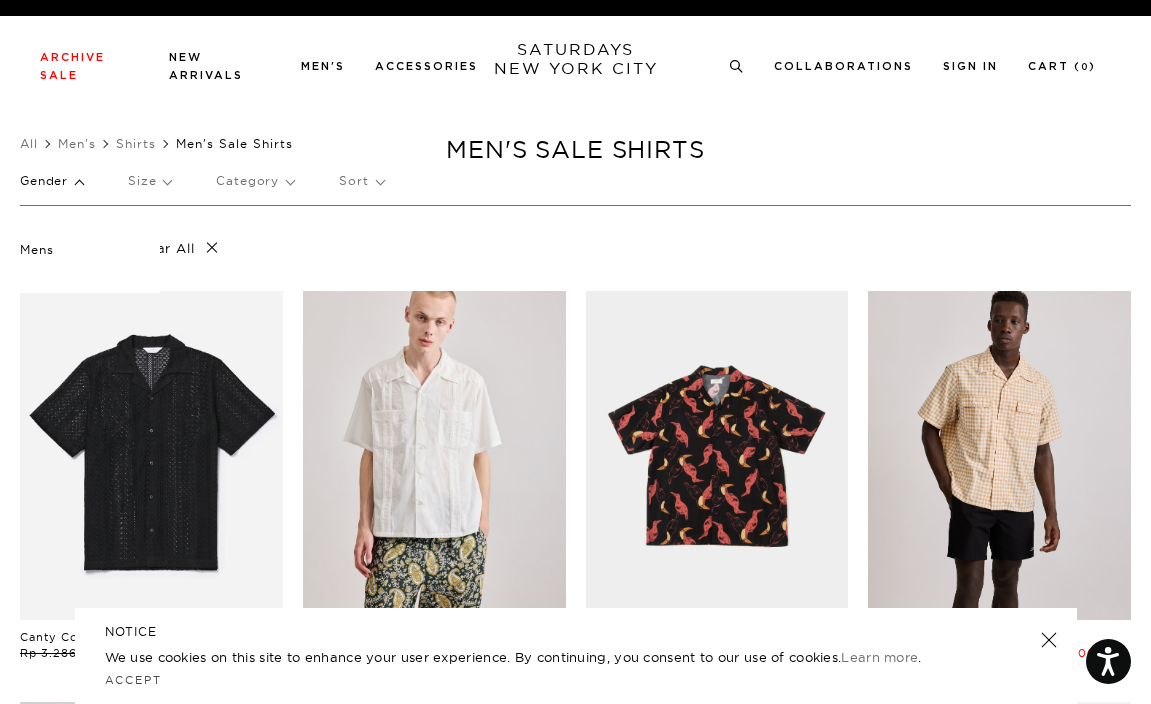 click on "Men's Sale Shirts
Shirts        Clear All
Canty Cotton Lace SS Shirt   Rp 3.286.000,00   Rp 986.000,00                   Hester Cuba SS Shirt   Rp 2.949.000,00   Rp 1.475.000,00                   Canty Bird SS Shirt   Rp 2.781.000,00   Rp 1.669.000,00                   Hester Gingham Check SS Shirt   Rp 2.949.000,00   Rp 1.475.000,00                   Canty Lace SS Shirt   Rp 2.781.000,00   Rp 1.669.000,00     Low Stock               Bruce Broken Stripe SS Shirt   Rp 2.781.000,00   Rp 1.669.000,00                   Canty Paisley SS Shirt   Rp 2.781.000,00   Rp 1.669.000,00                   Canty Sheer Check SS Shirt   Rp 3.792.000,00   Rp 1.138.000,00                   Hester Gingham Check SS Shirt   Rp 2.949.000,00   Rp 1.475.000,00                   Luca Chambray SS Shirt   Rp 2.949.000,00   Rp 1.770.000,00                   Canty Lace SS Shirt   Rp 2.781.000,00   Rp 1.669.000,00     Low Stock" at bounding box center (575, 4728) 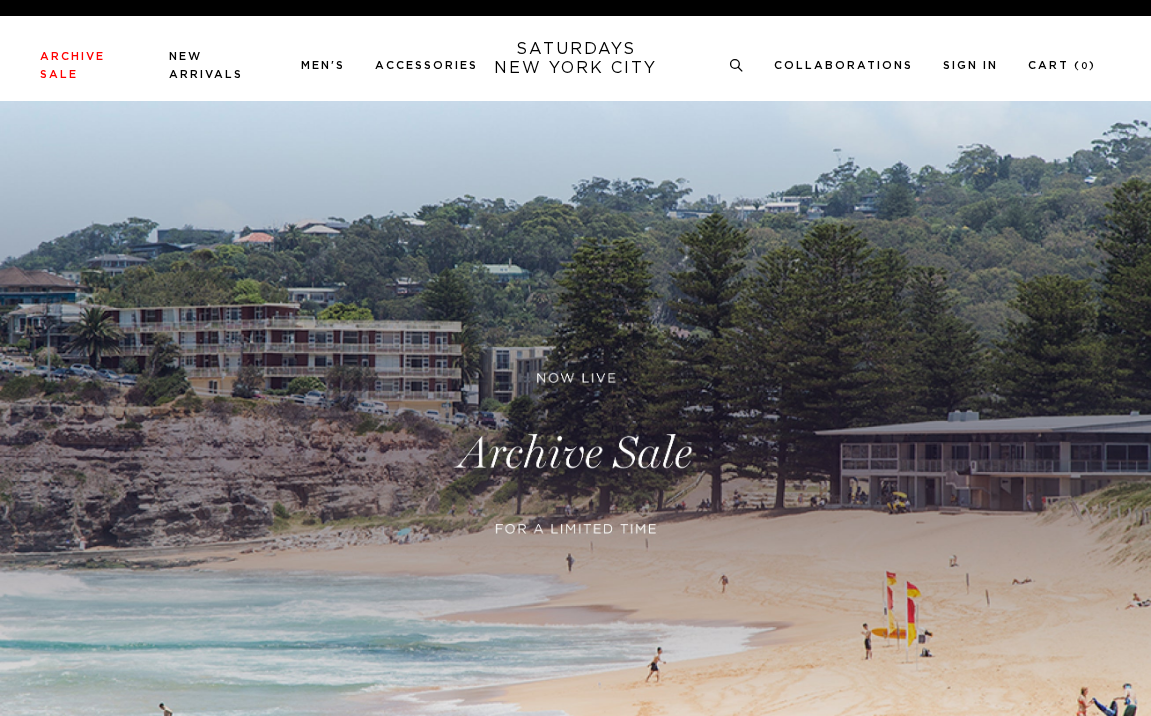 scroll, scrollTop: 0, scrollLeft: 0, axis: both 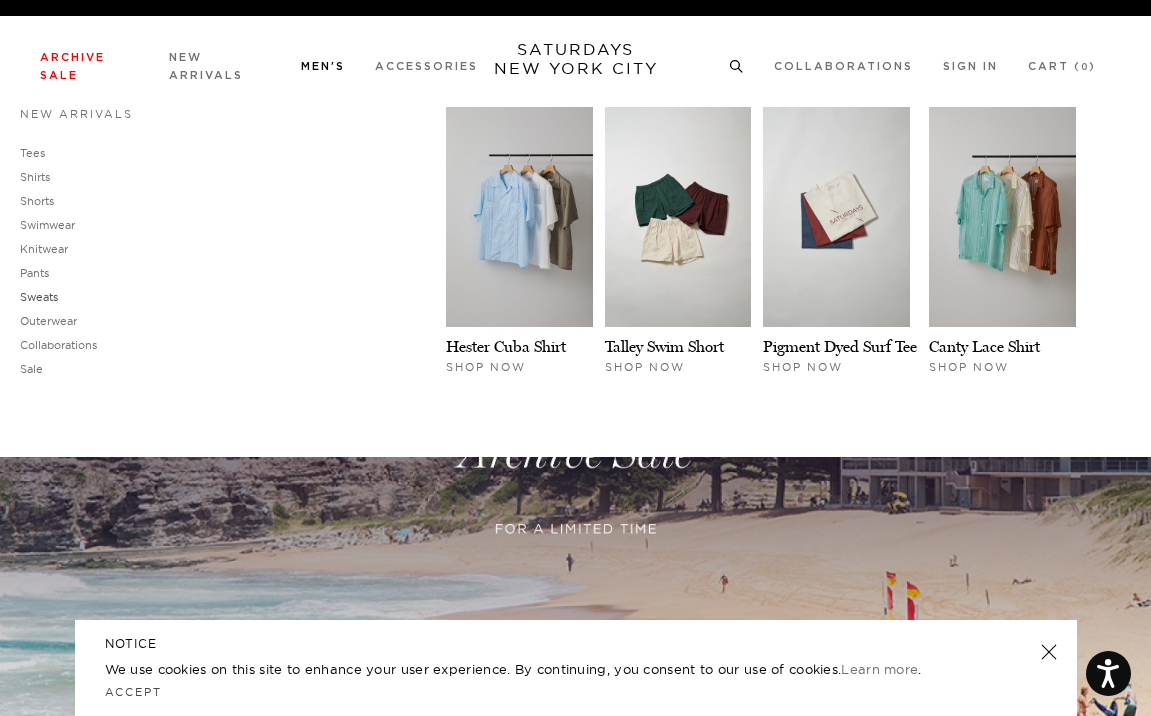 click on "Sweats" at bounding box center [39, 297] 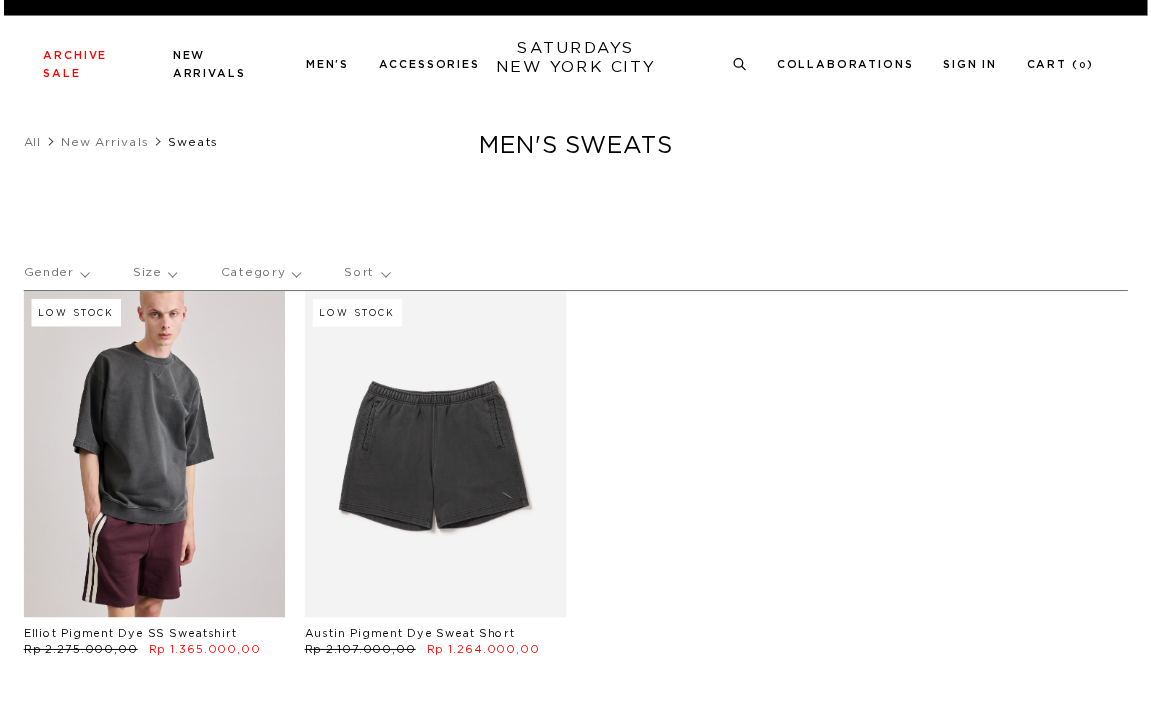 scroll, scrollTop: 0, scrollLeft: 0, axis: both 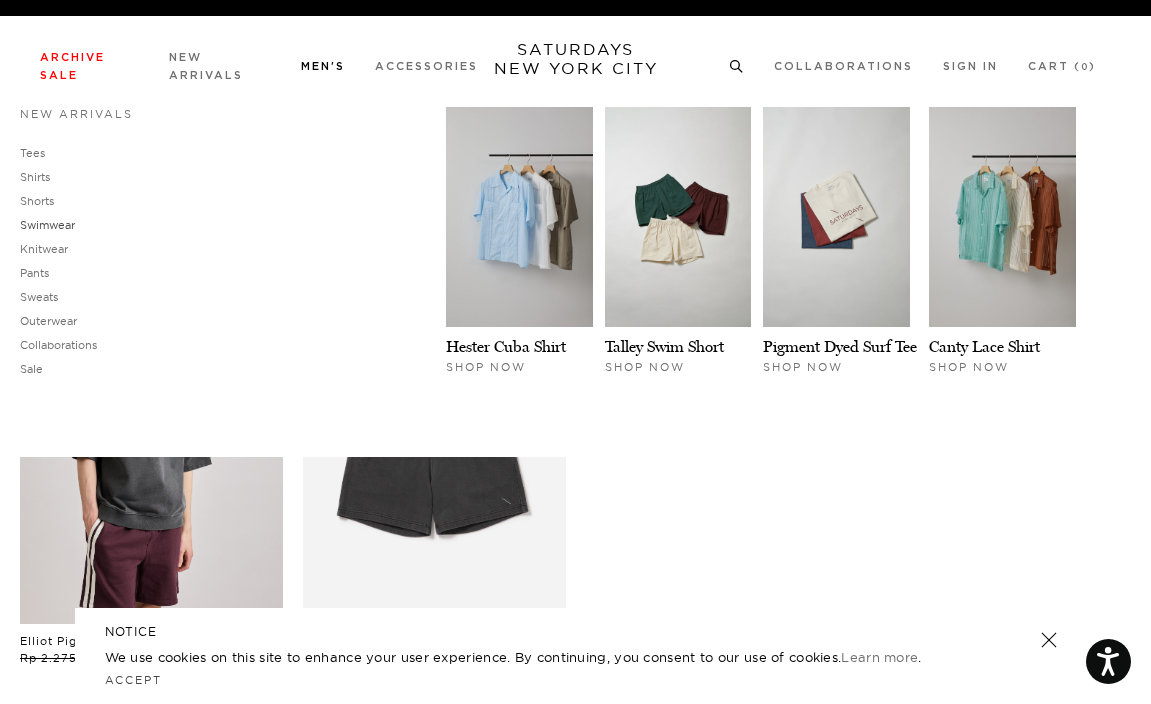 click on "Swimwear" at bounding box center (47, 225) 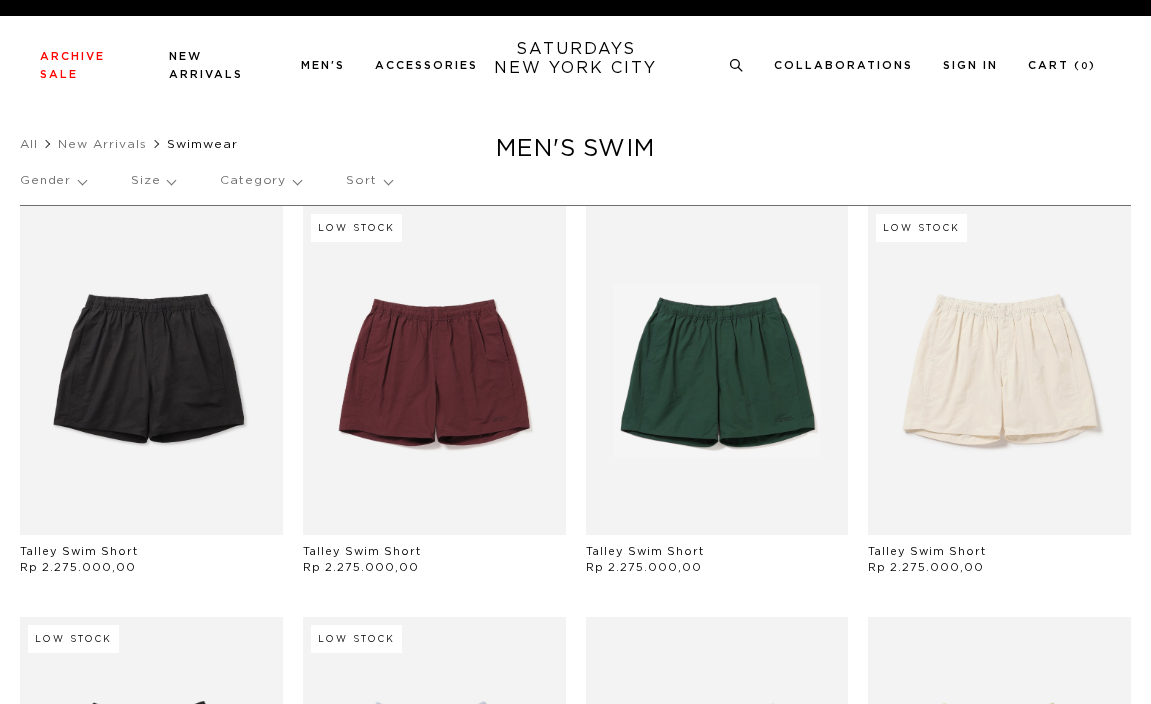 scroll, scrollTop: 0, scrollLeft: 0, axis: both 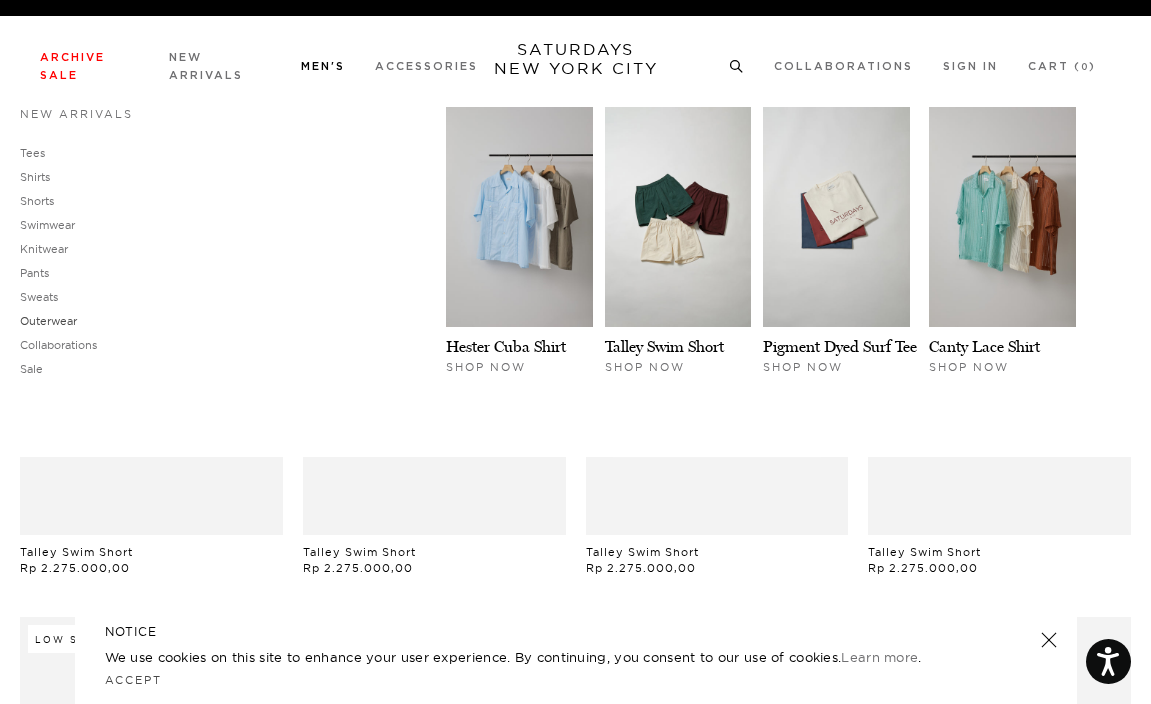 click on "Outerwear" at bounding box center [48, 321] 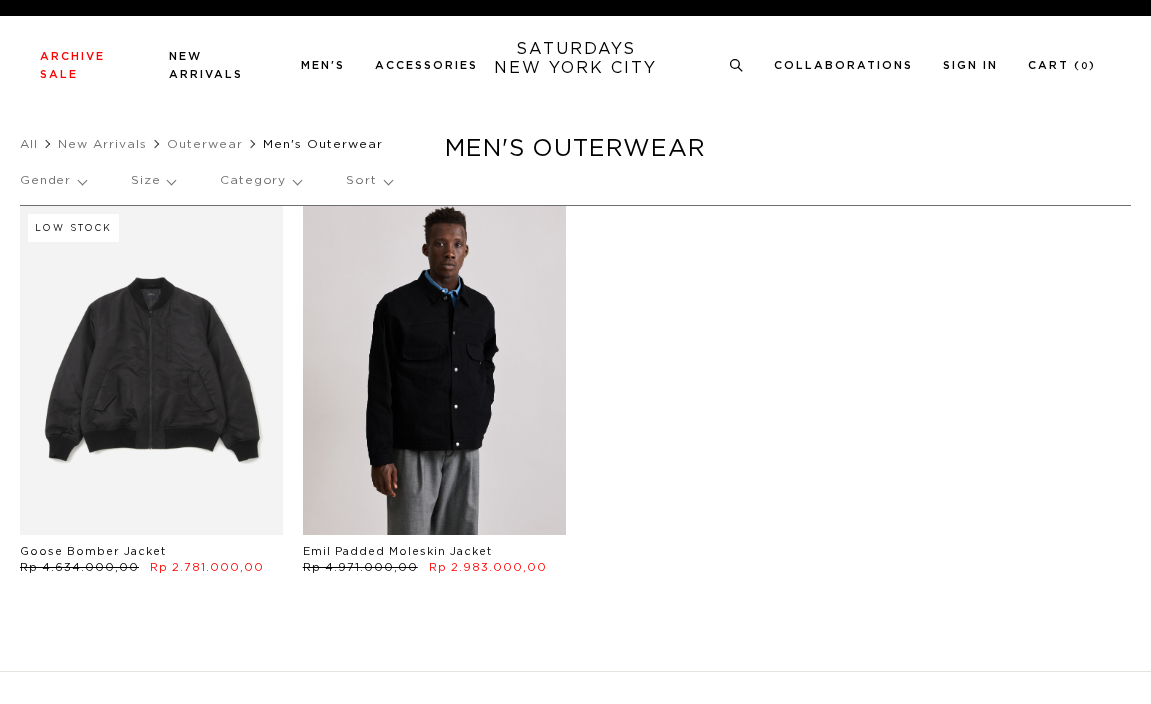 scroll, scrollTop: 0, scrollLeft: 0, axis: both 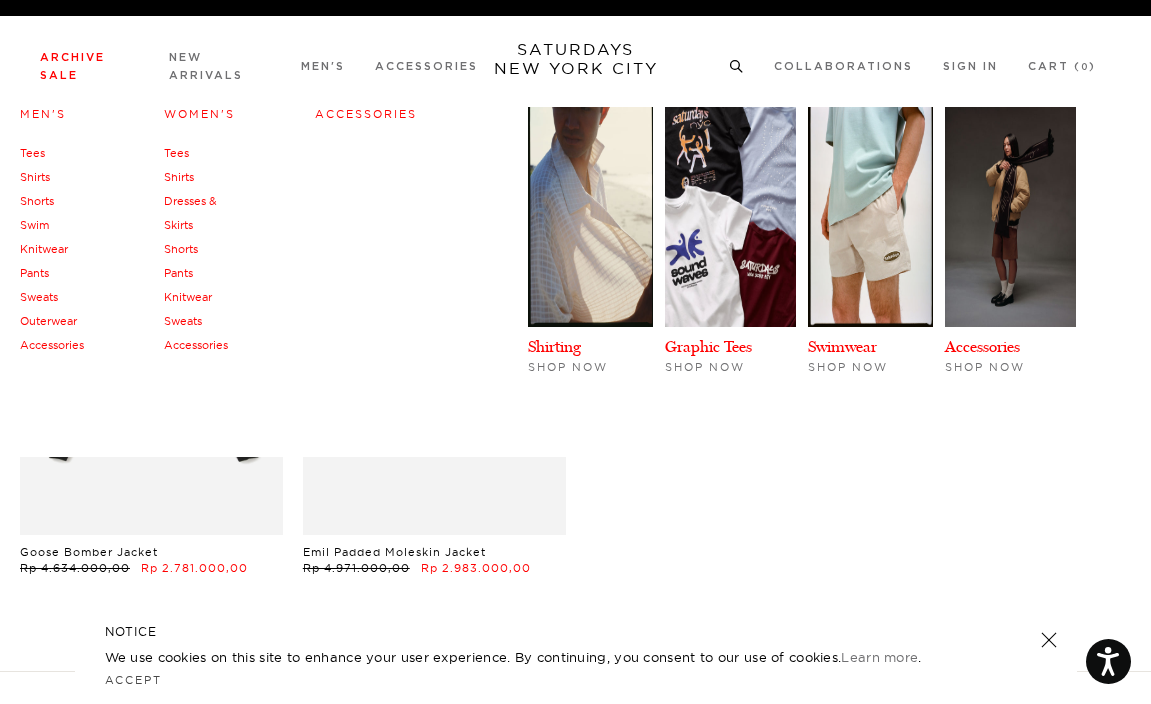 click on "Archive Sale
Men's
Tees
Shirts
Shorts
Swim
Knitwear
Pants
Sweats
Outerwear" at bounding box center [89, 65] 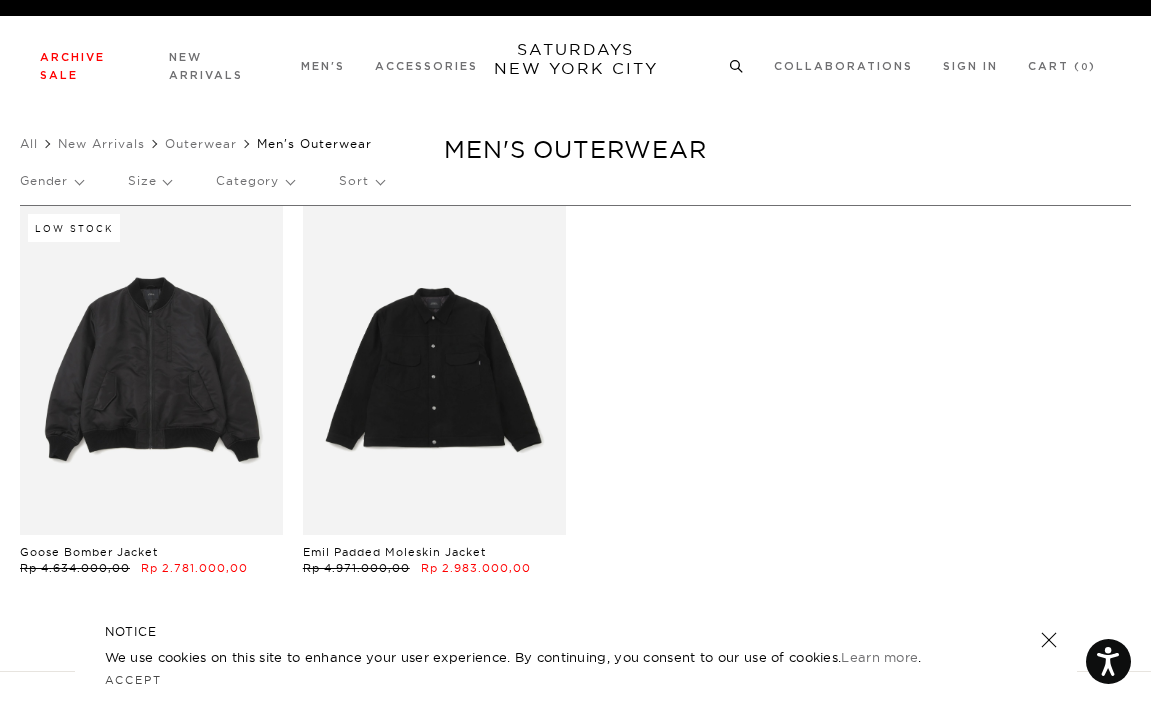 click 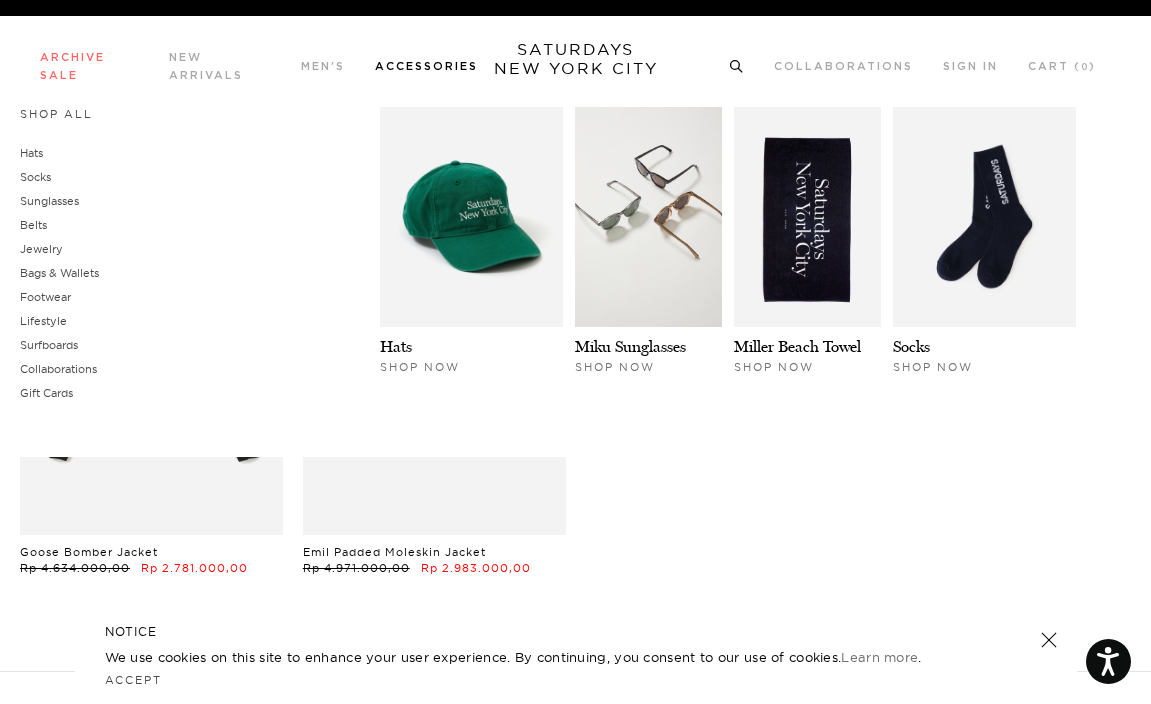 click on "Shop All
Hats
Socks
Sunglasses
Belts
Jewelry
Bags & Wallets
Footwear
Lifestyle" at bounding box center [548, 262] 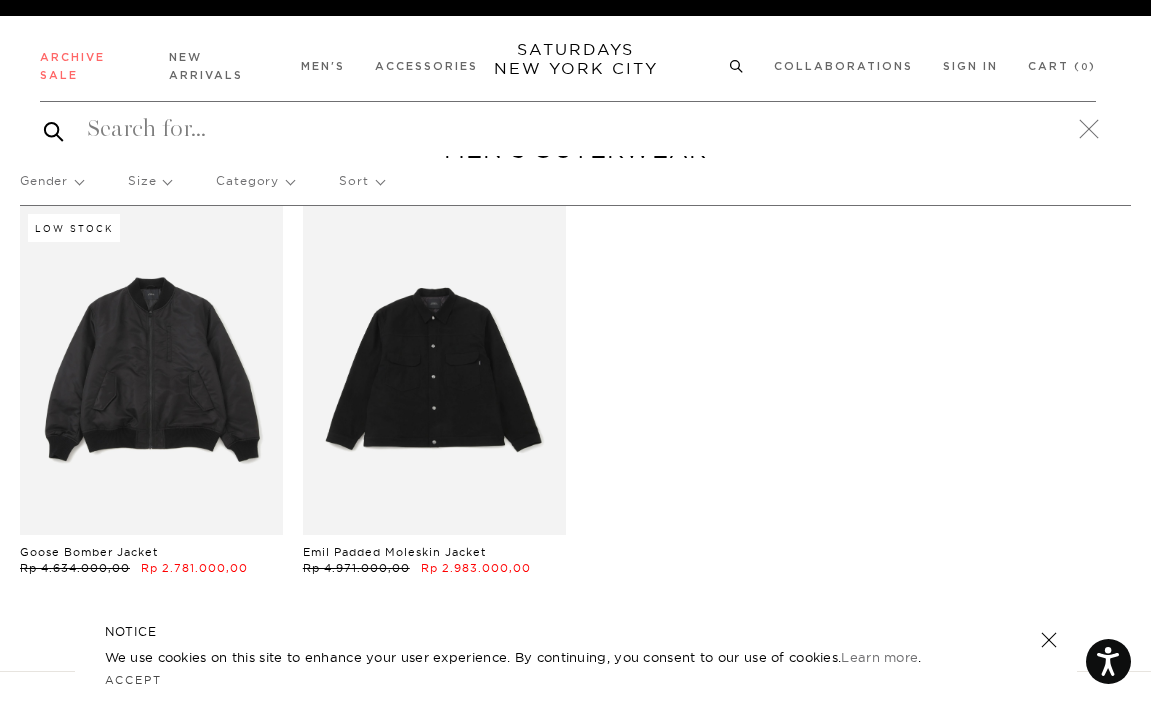 click on "Archive Sale
Men's
Tees
Shirts
Shorts
Swim
Knitwear
Pants
Sweats" at bounding box center (568, 65) 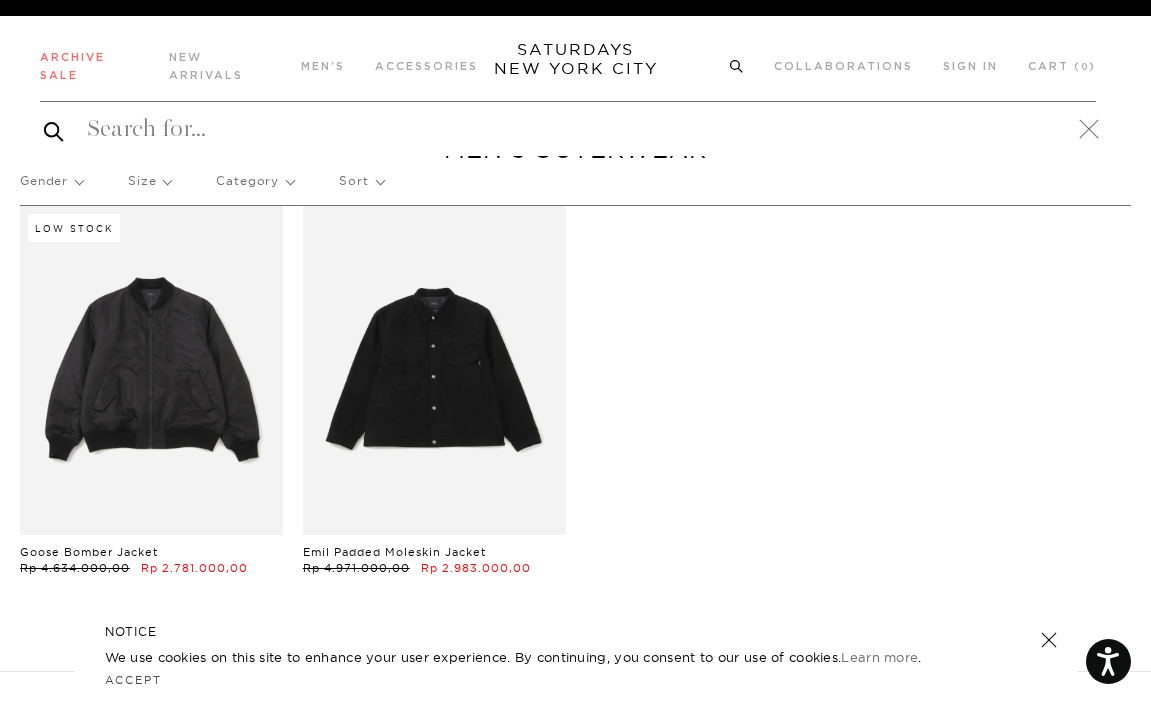 click 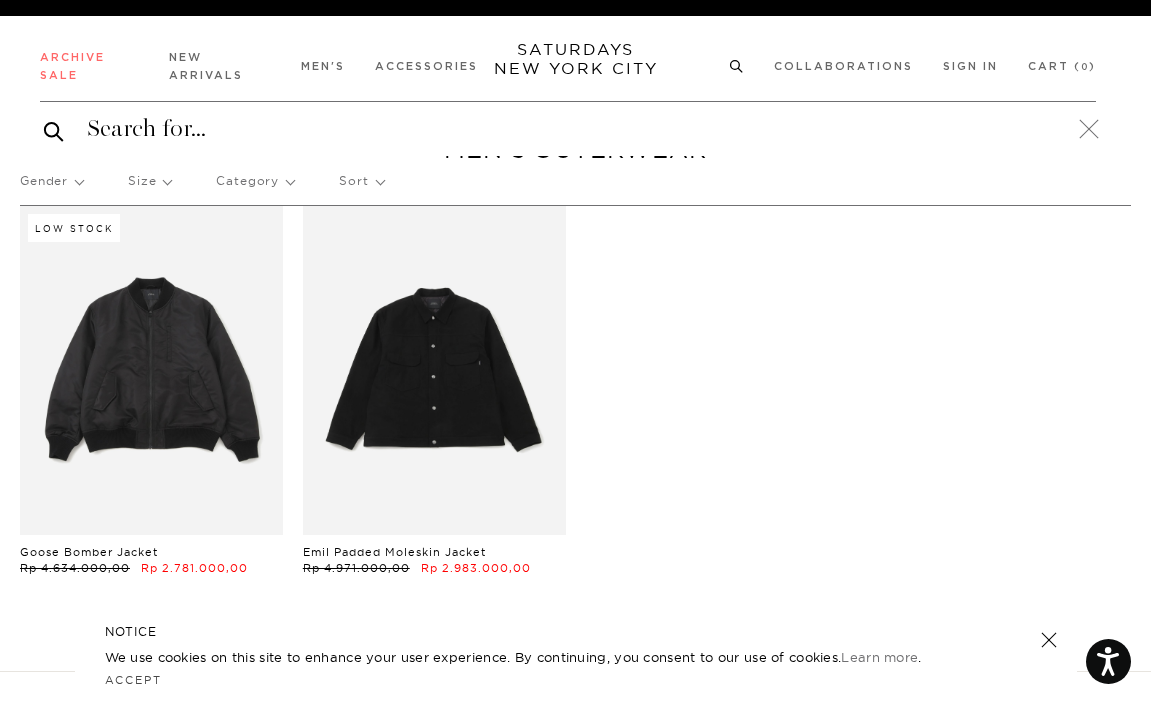 click at bounding box center [568, 129] 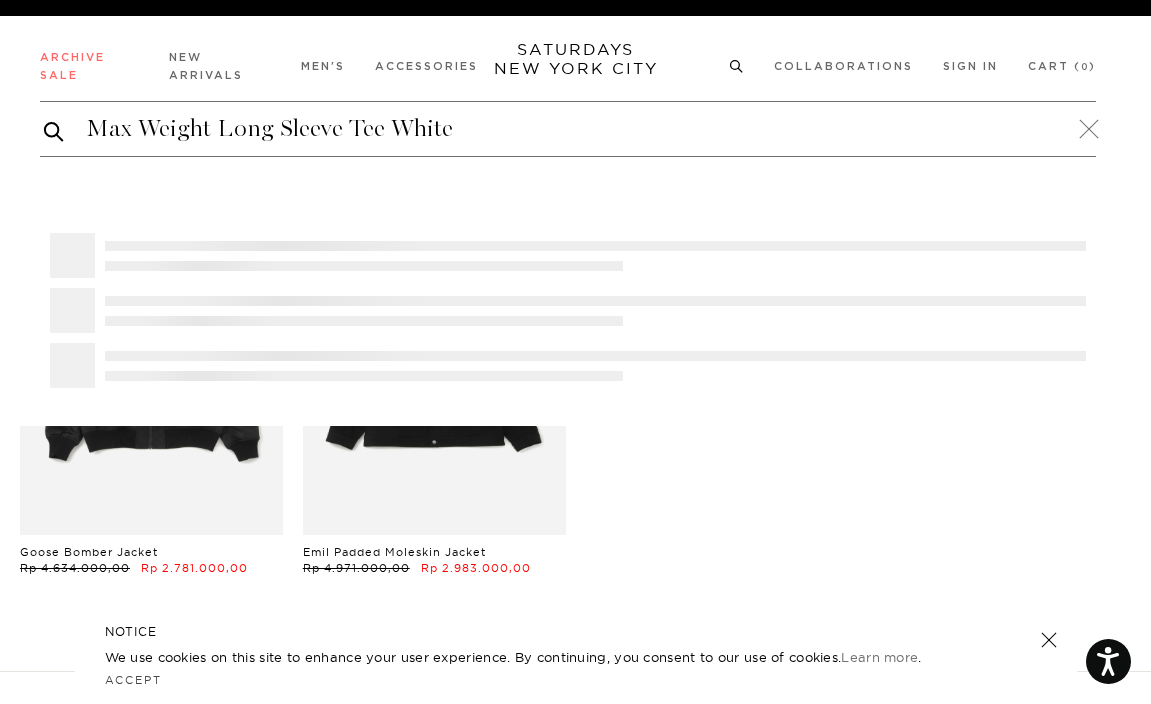 type on "Max Weight Long Sleeve Tee White" 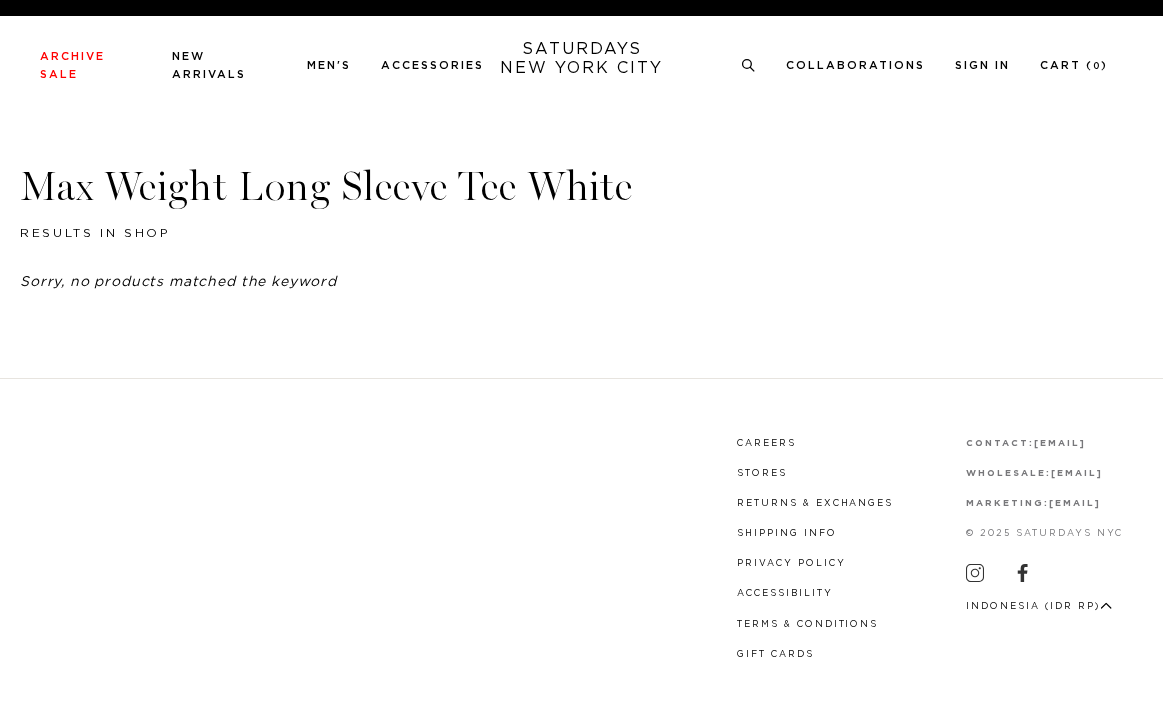 scroll, scrollTop: 0, scrollLeft: 0, axis: both 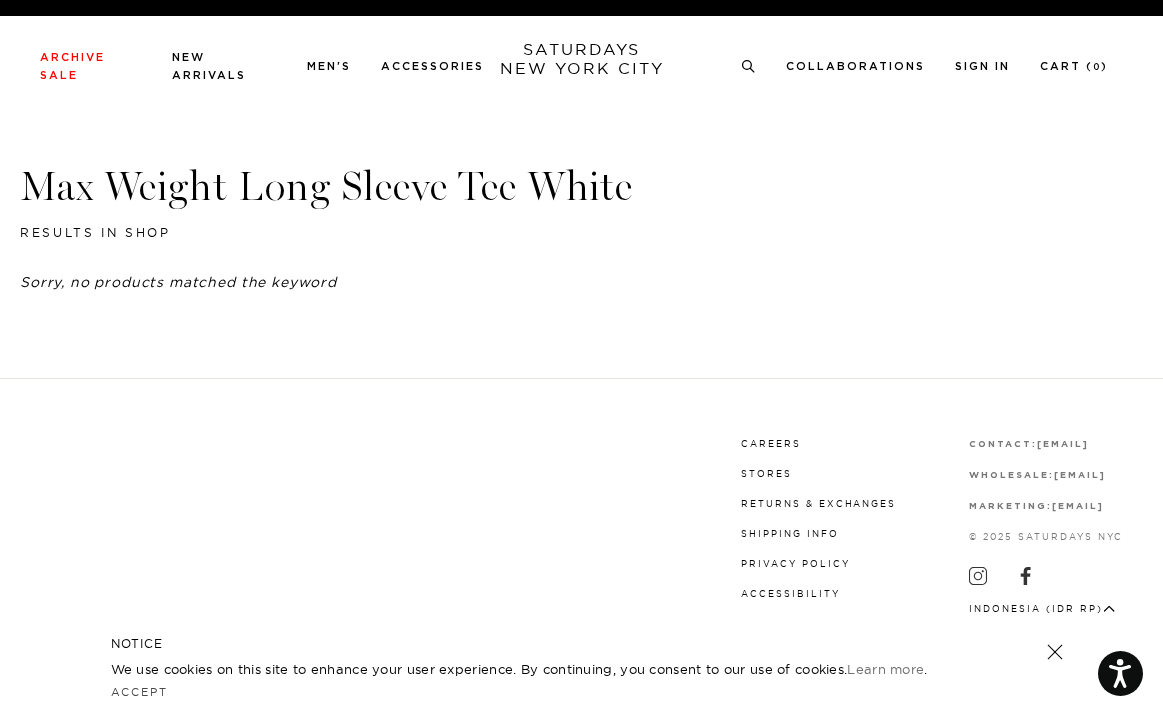 click on "Archive Sale
Men's
Tees
Shirts
Shorts
Swim
Knitwear
Pants
Sweats" at bounding box center [574, 65] 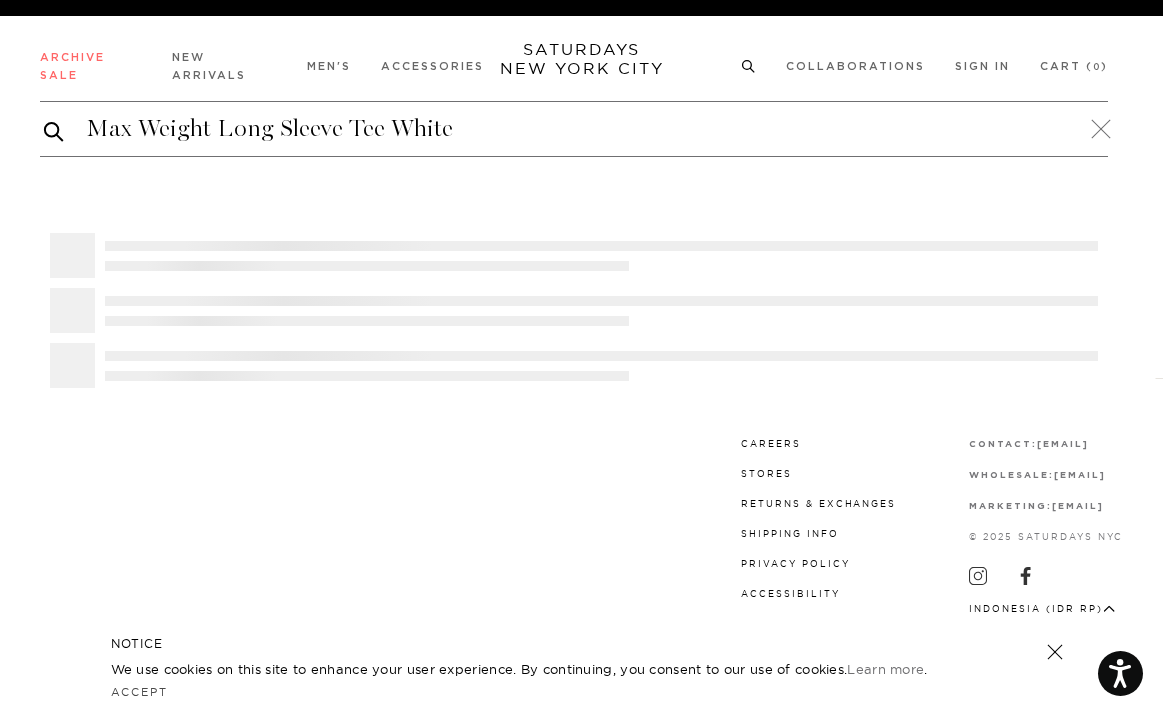 click on "Max Weight Long Sleeve Tee White" at bounding box center [574, 129] 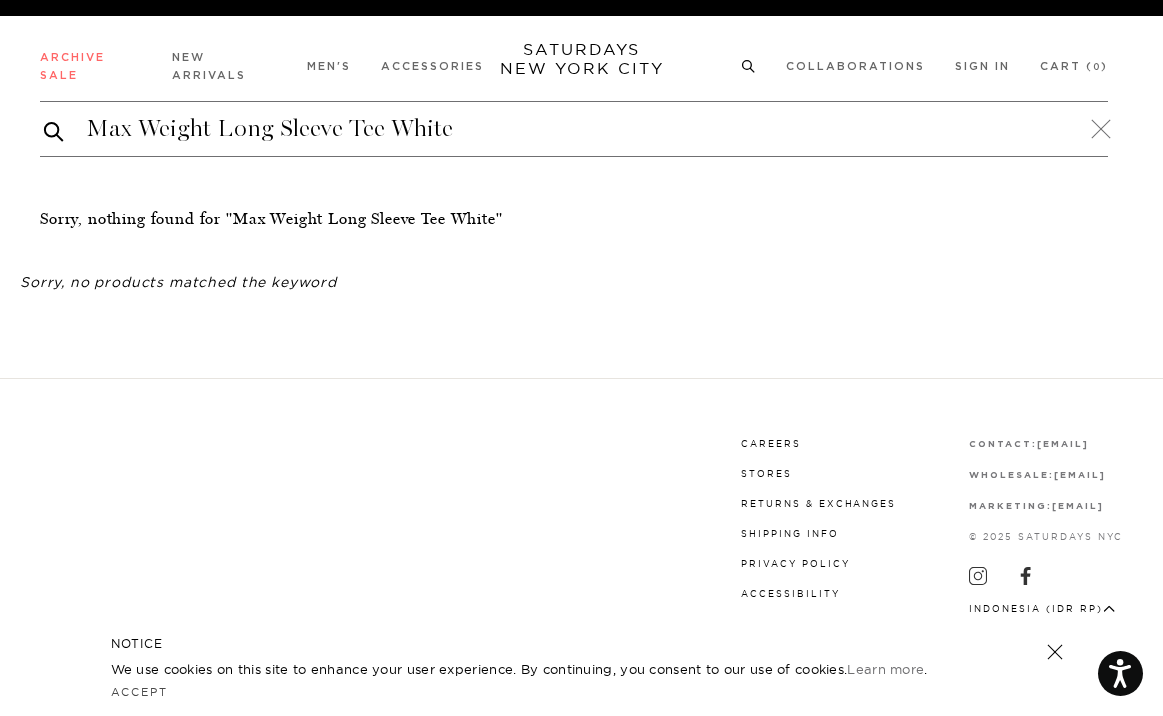 click on "Max Weight Long Sleeve Tee White" at bounding box center [574, 129] 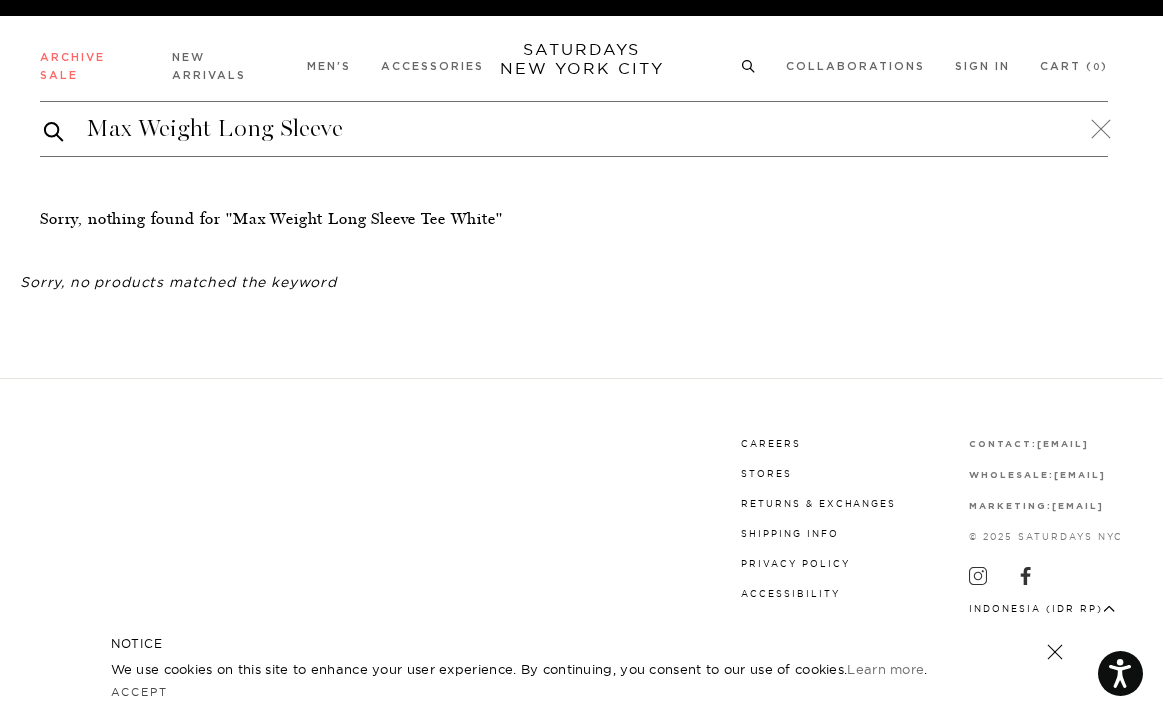 type on "Max Weight Long Sleeve" 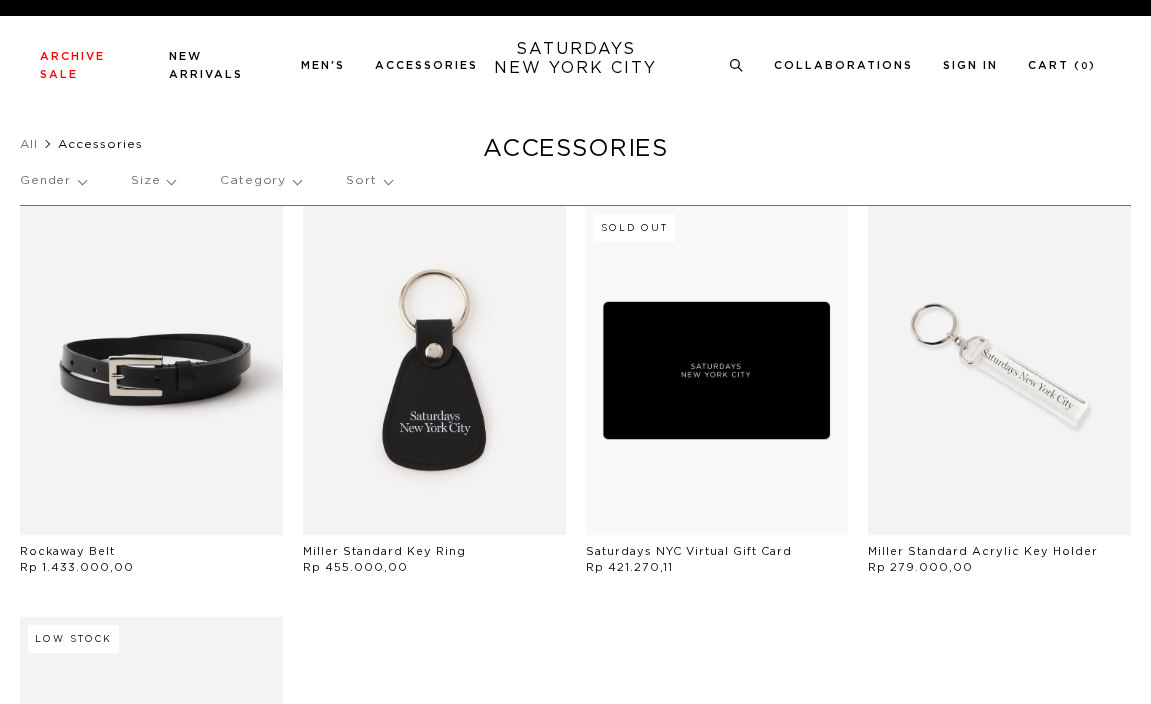 scroll, scrollTop: 0, scrollLeft: 0, axis: both 